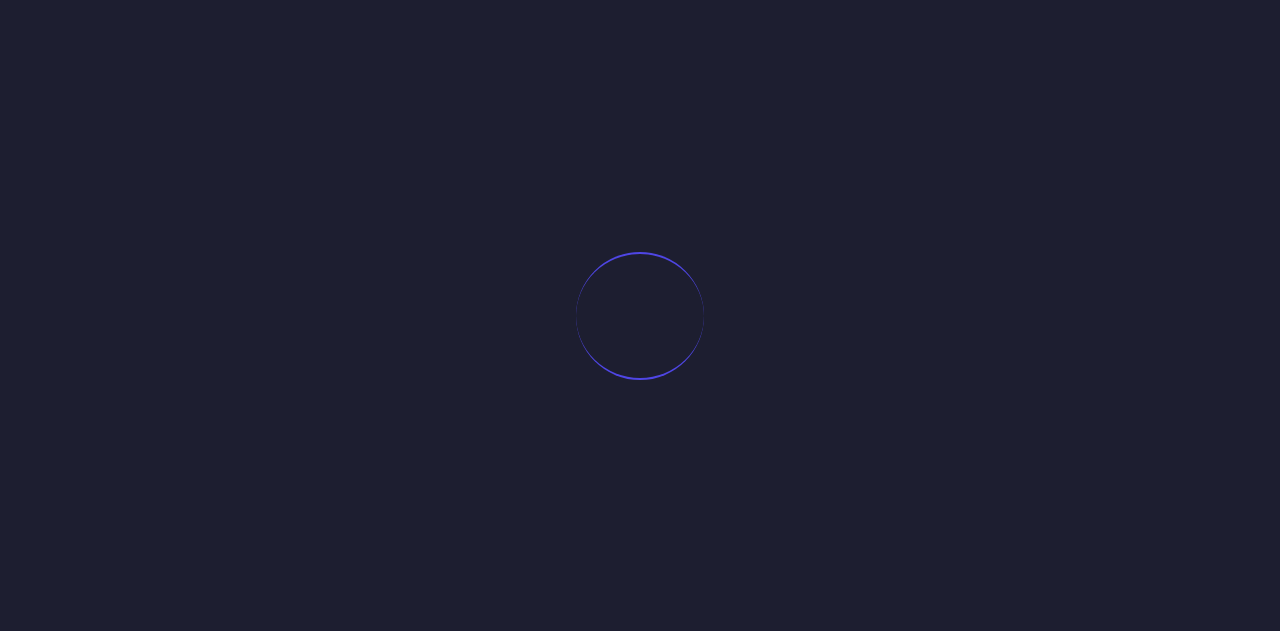 scroll, scrollTop: 0, scrollLeft: 0, axis: both 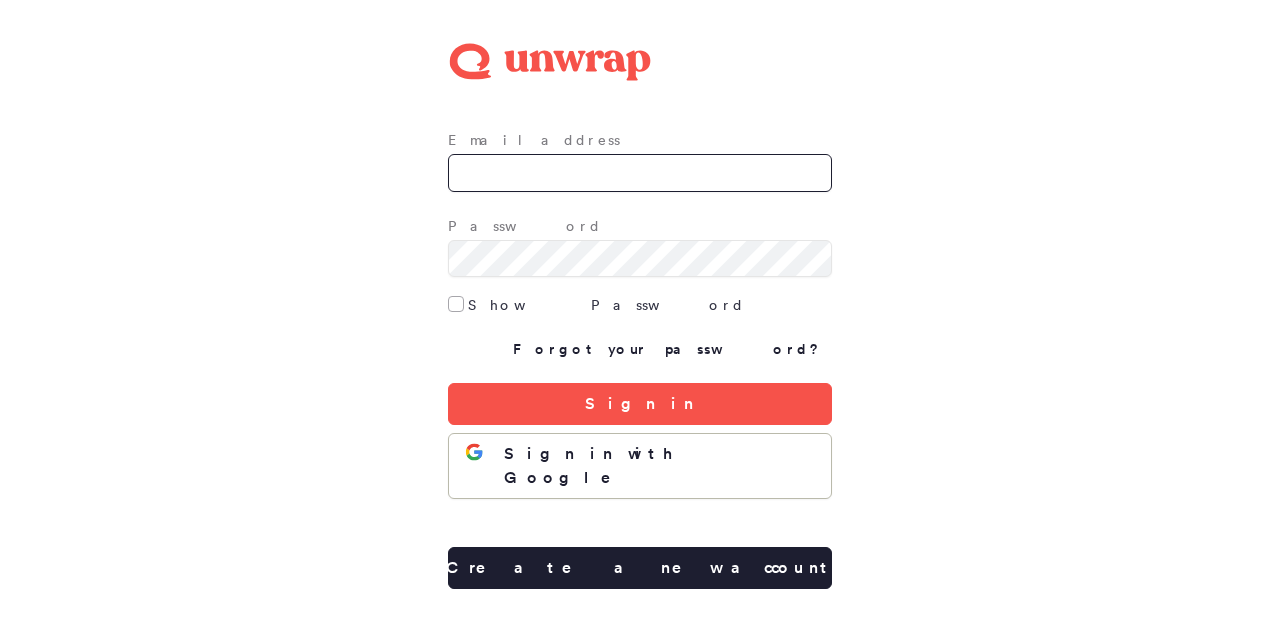 click on "Email address" at bounding box center (640, 173) 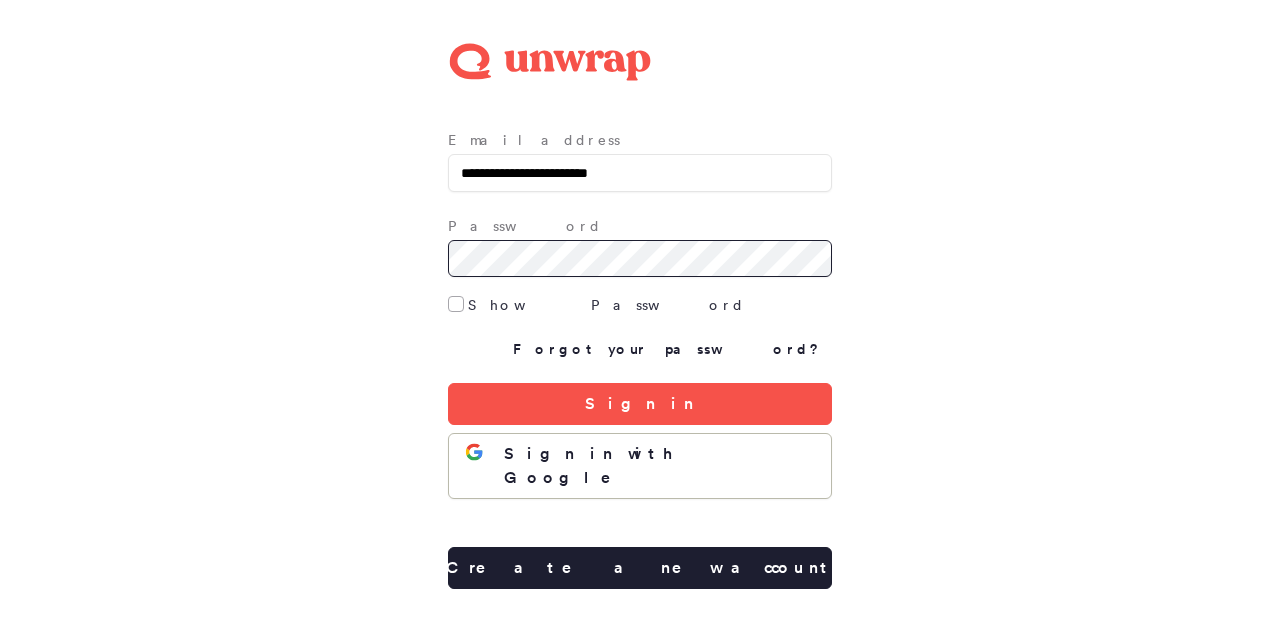 click on "Sign in" at bounding box center (640, 404) 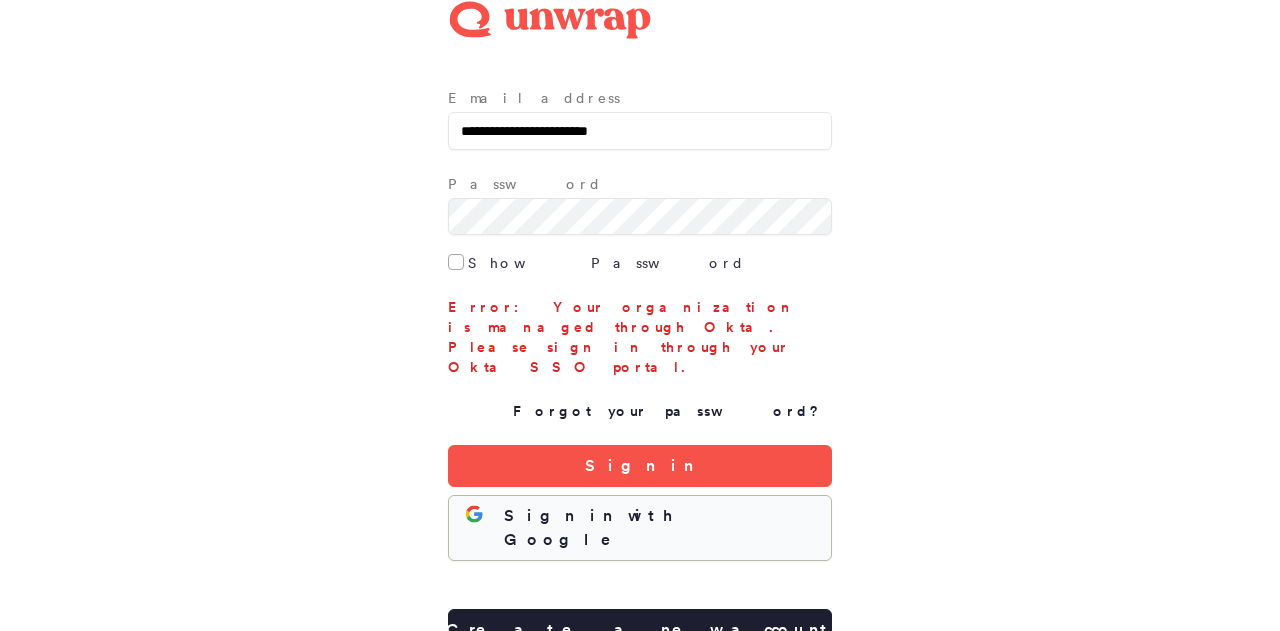 click on "Sign in with Google" at bounding box center (659, 528) 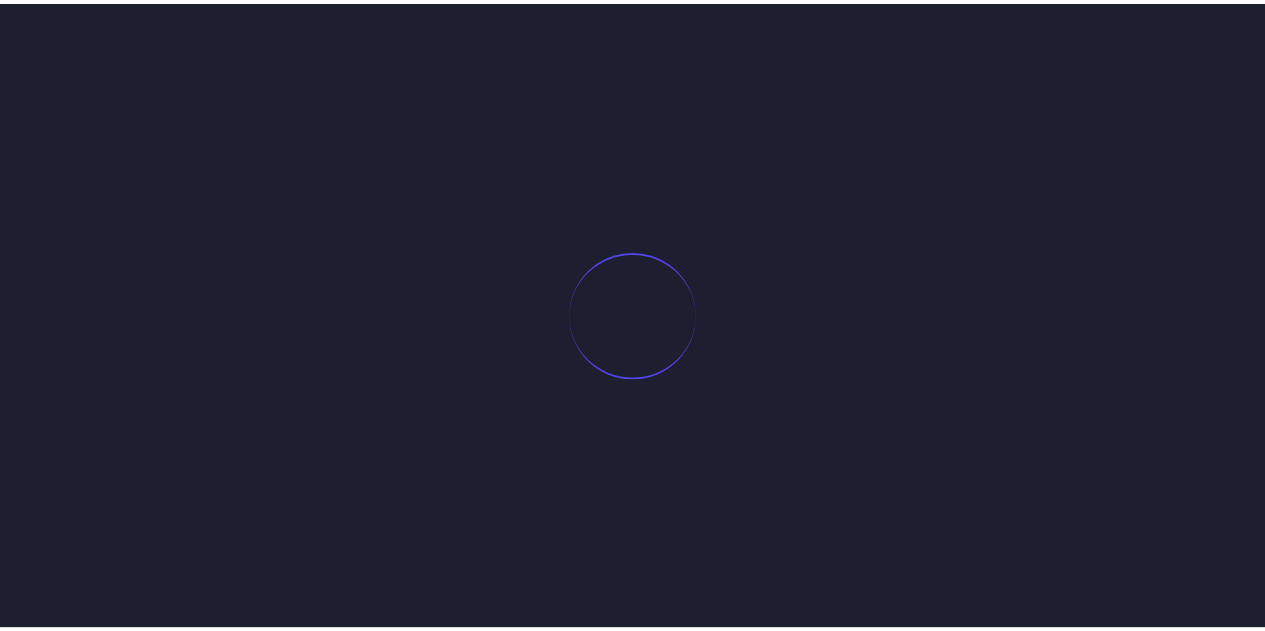 scroll, scrollTop: 0, scrollLeft: 0, axis: both 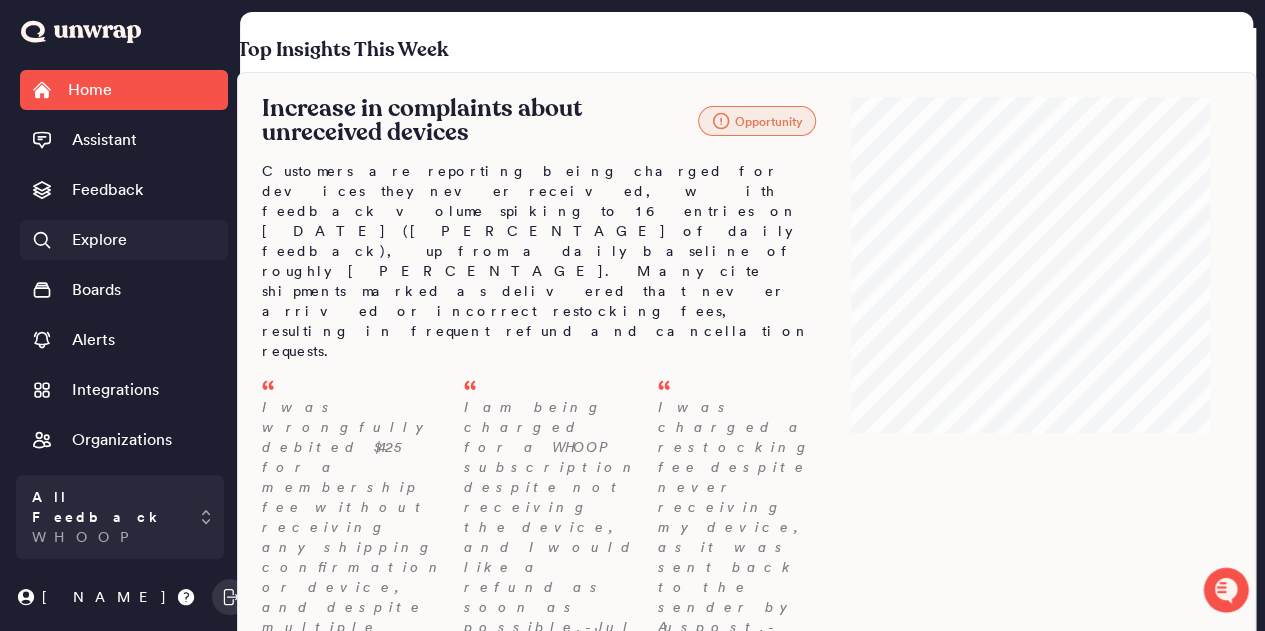 click on "Explore" at bounding box center [124, 240] 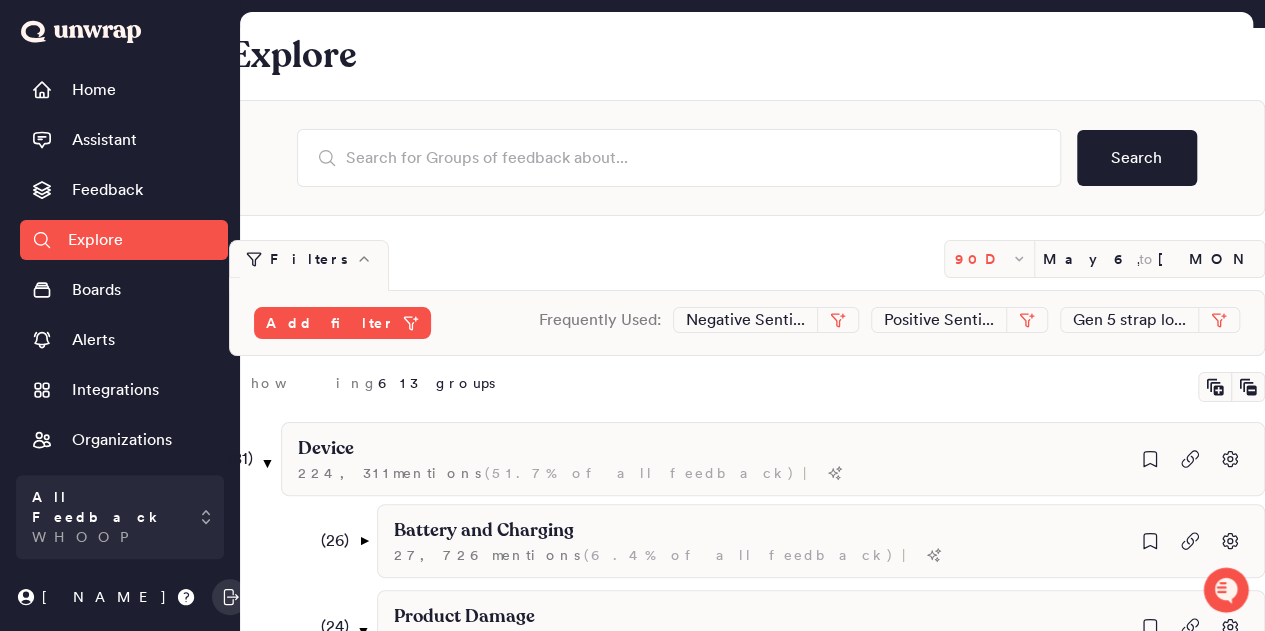 click on "90D" at bounding box center [981, 259] 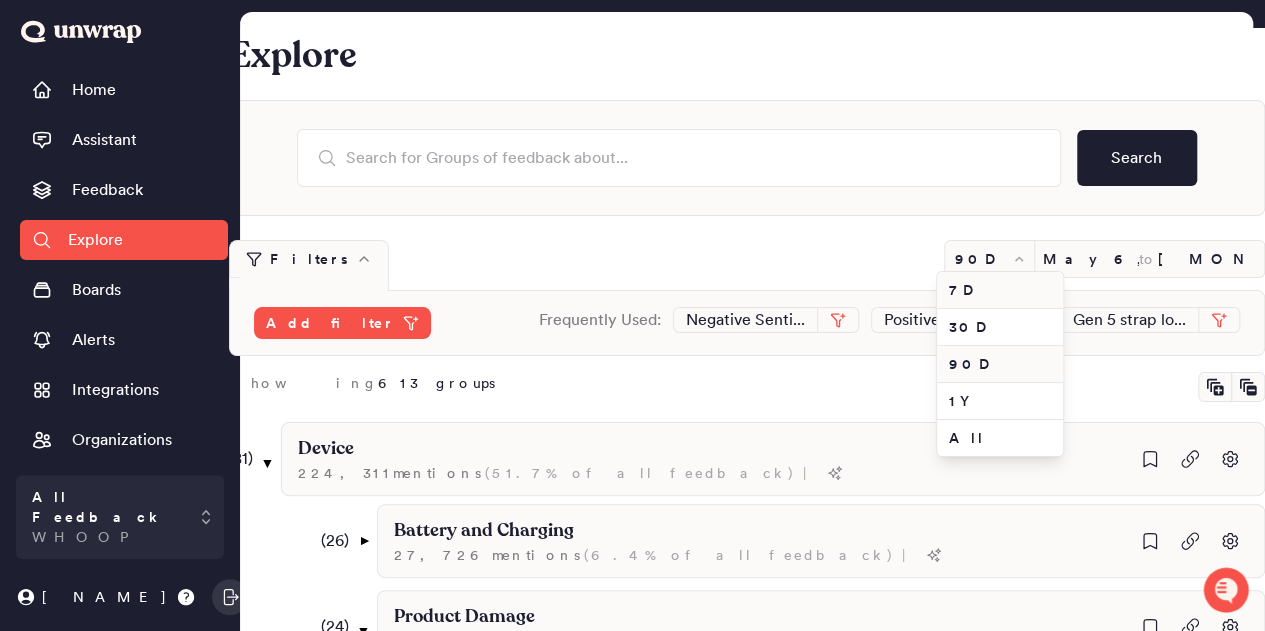 click on "7D" at bounding box center (1000, 290) 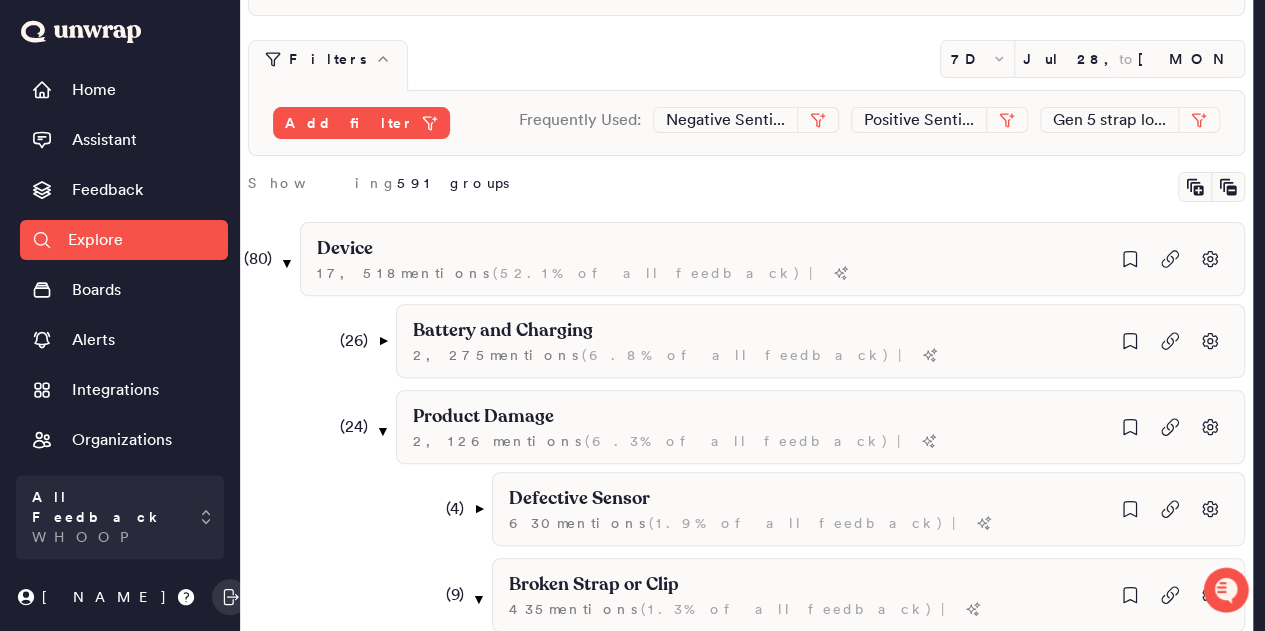 scroll, scrollTop: 0, scrollLeft: 0, axis: both 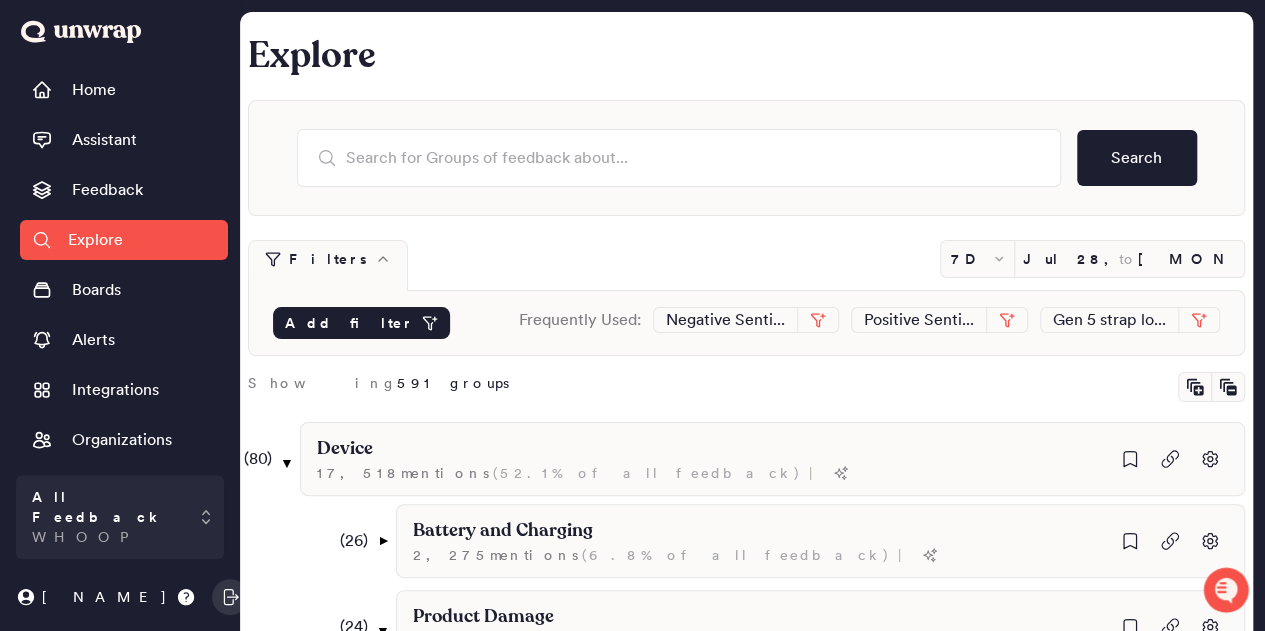 click 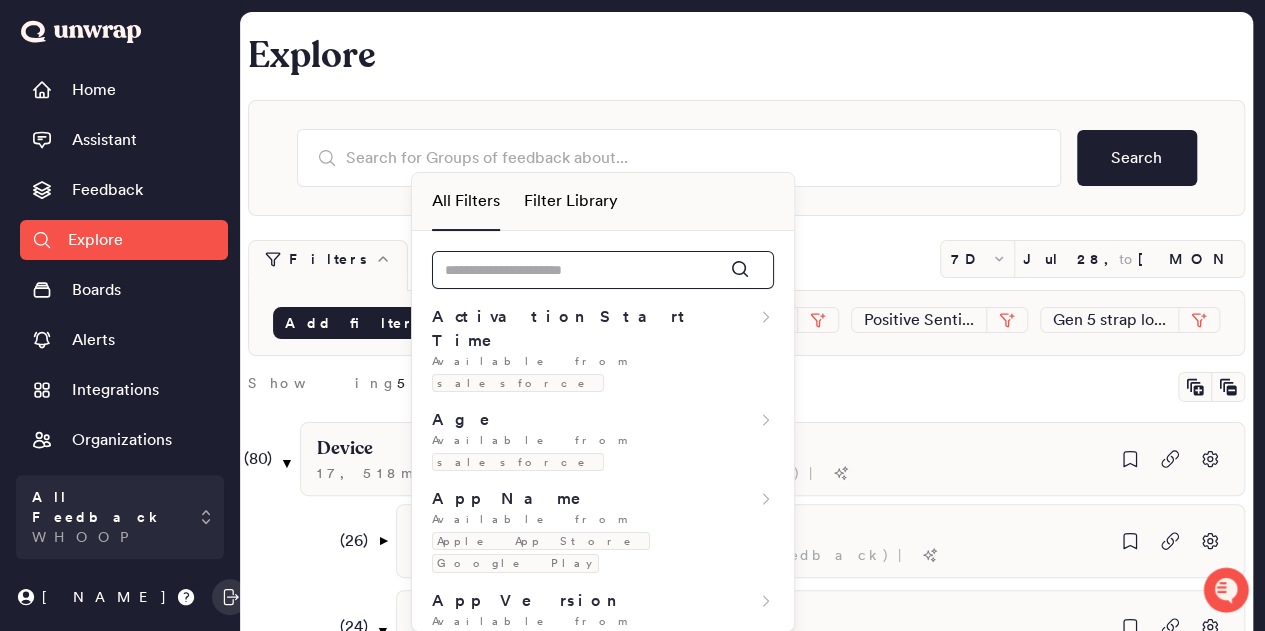 click at bounding box center (603, 270) 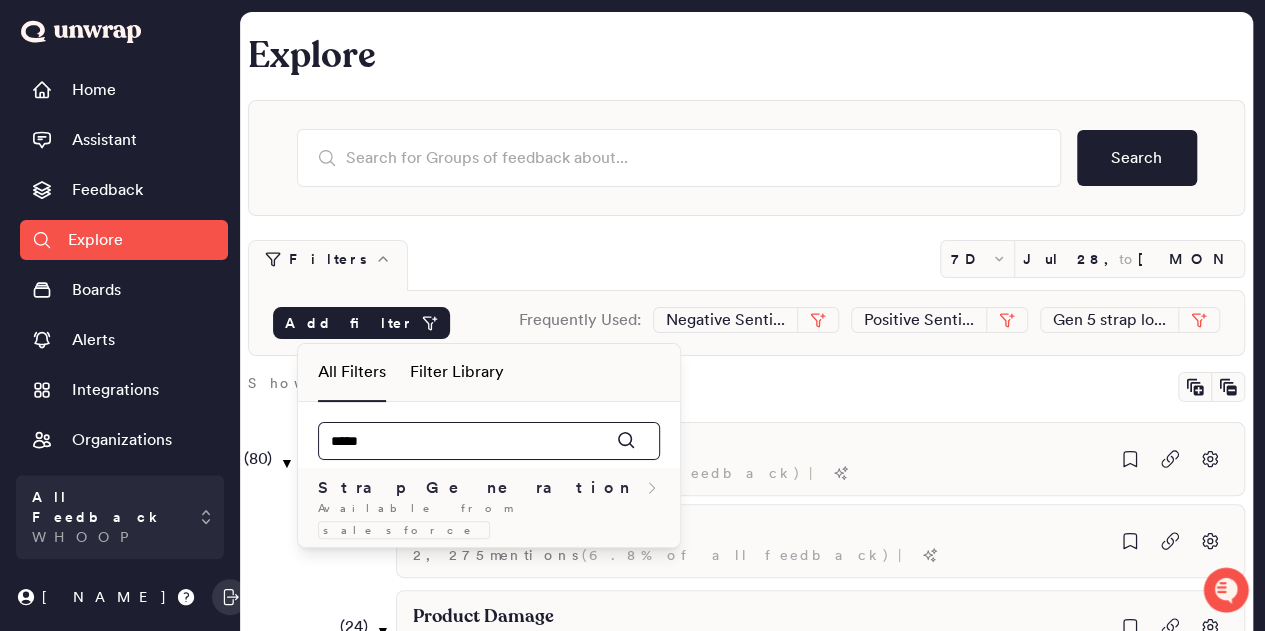 type on "*****" 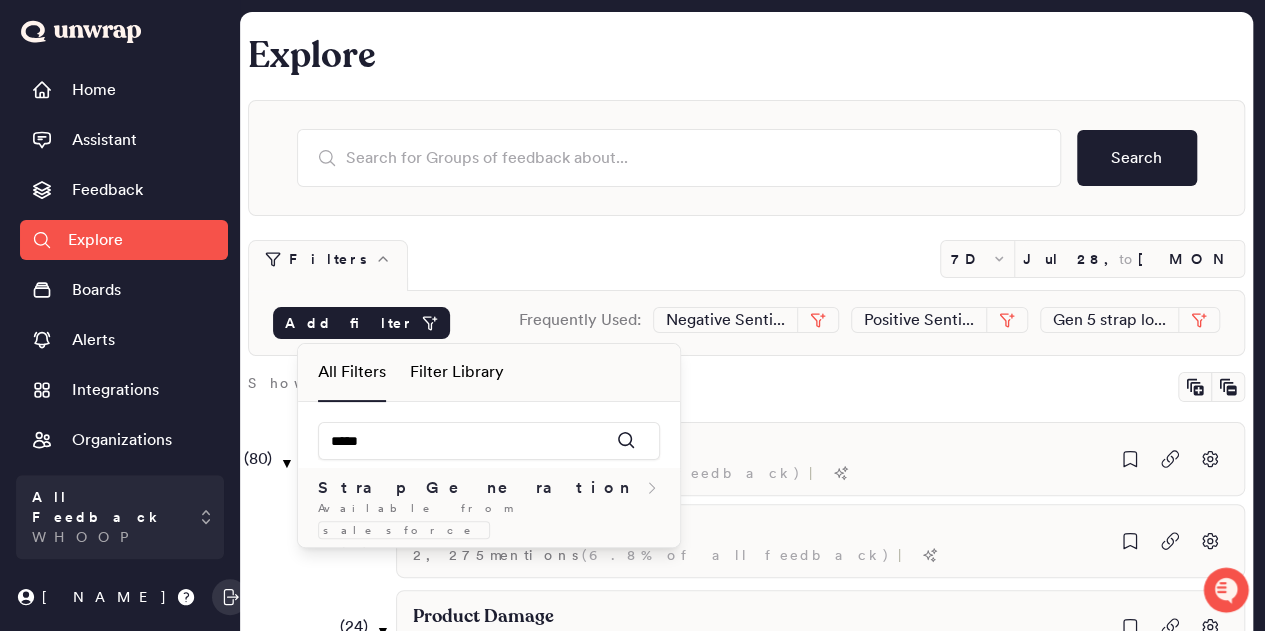 click on "Available from" at bounding box center [415, 508] 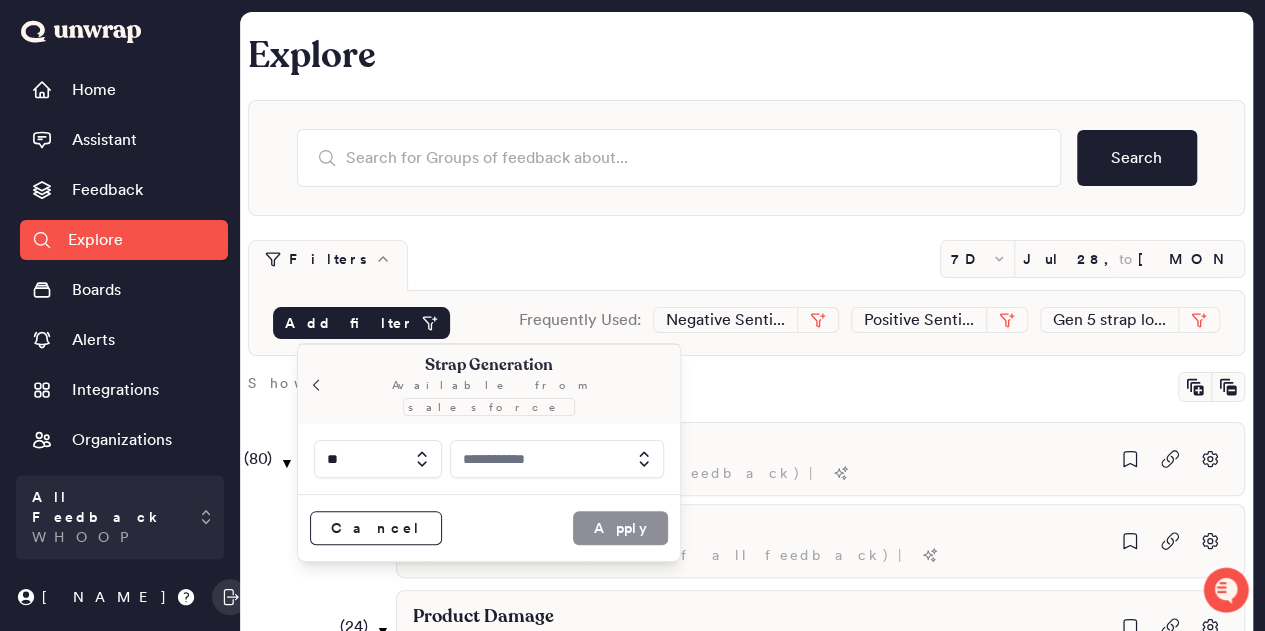 click at bounding box center [378, 459] 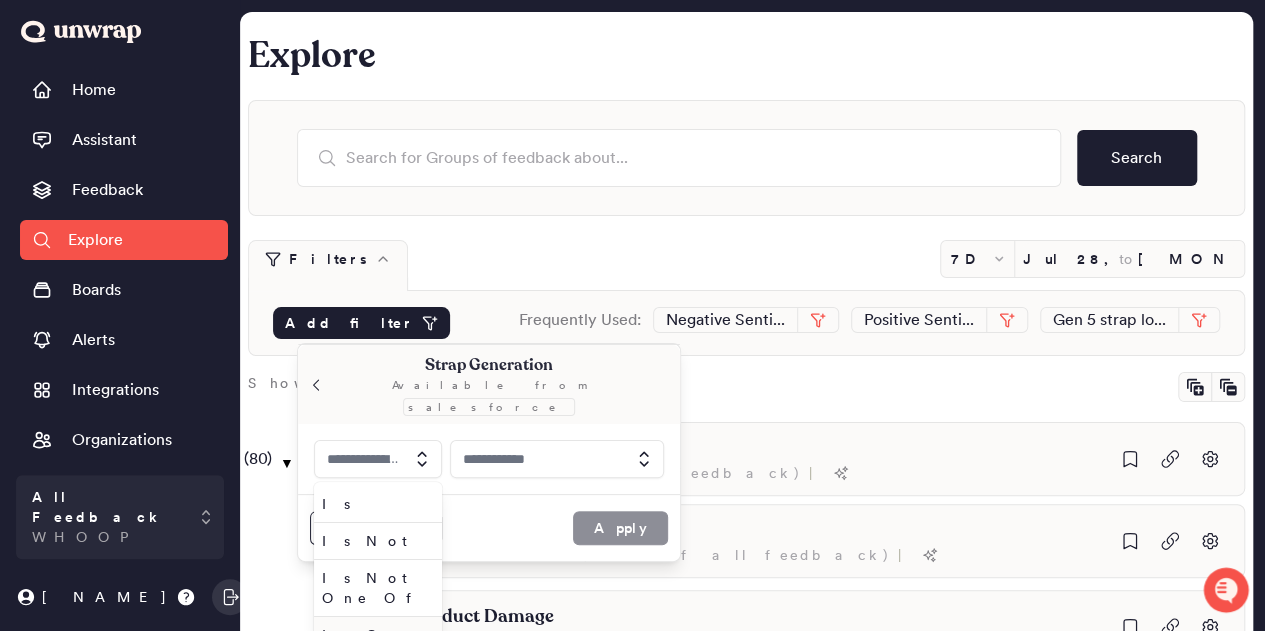 type on "**" 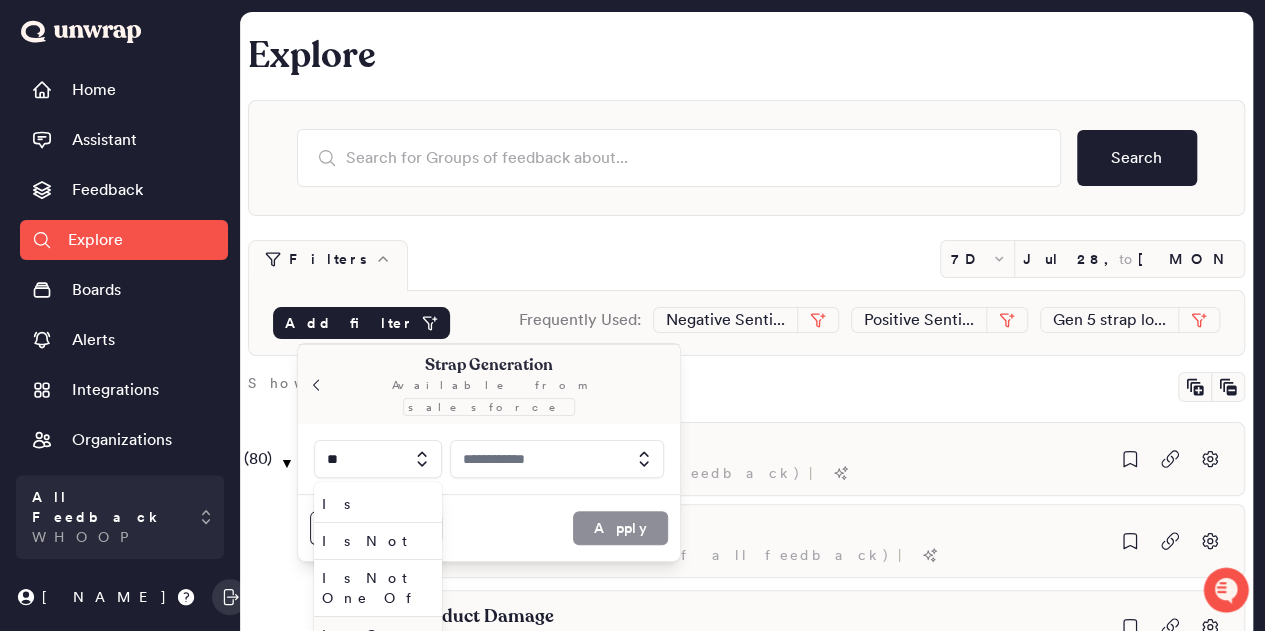 click on "Is One Of" at bounding box center (374, 645) 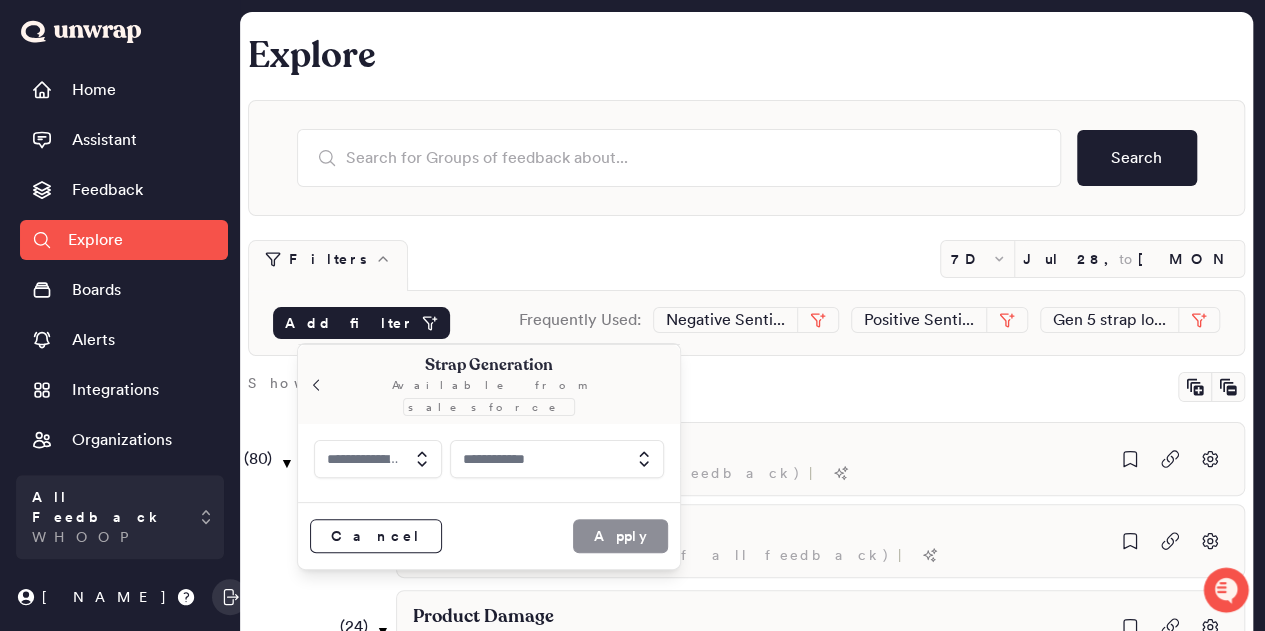 type on "*********" 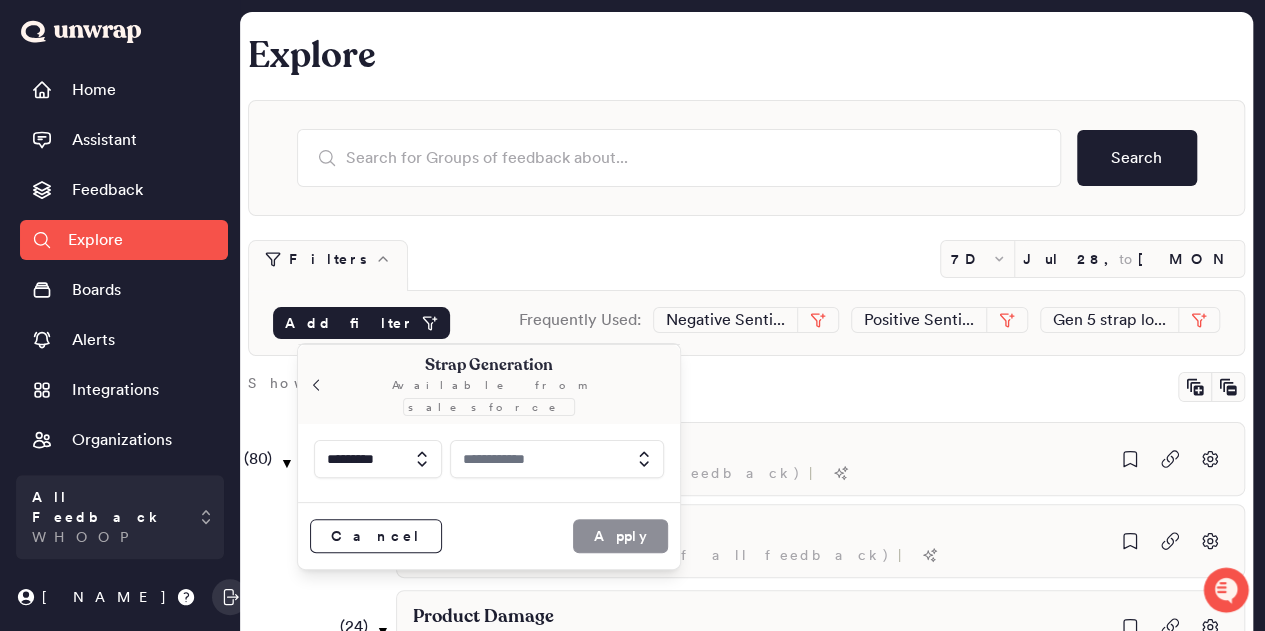 drag, startPoint x: 480, startPoint y: 458, endPoint x: 488, endPoint y: 435, distance: 24.351591 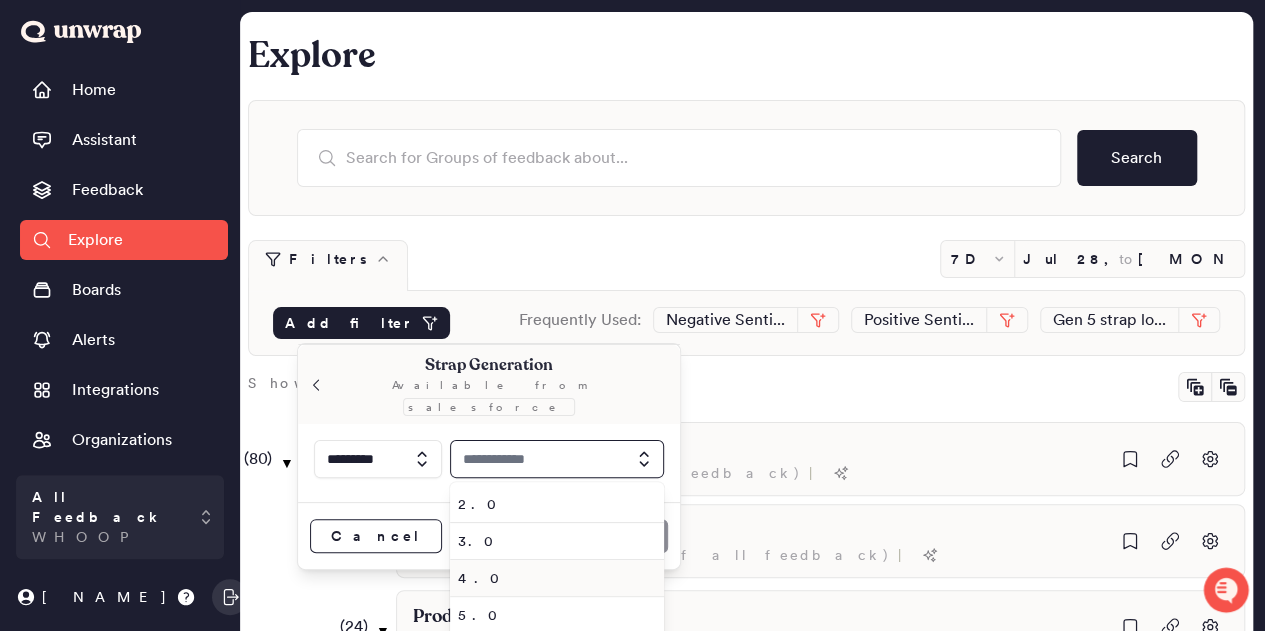 scroll, scrollTop: 100, scrollLeft: 0, axis: vertical 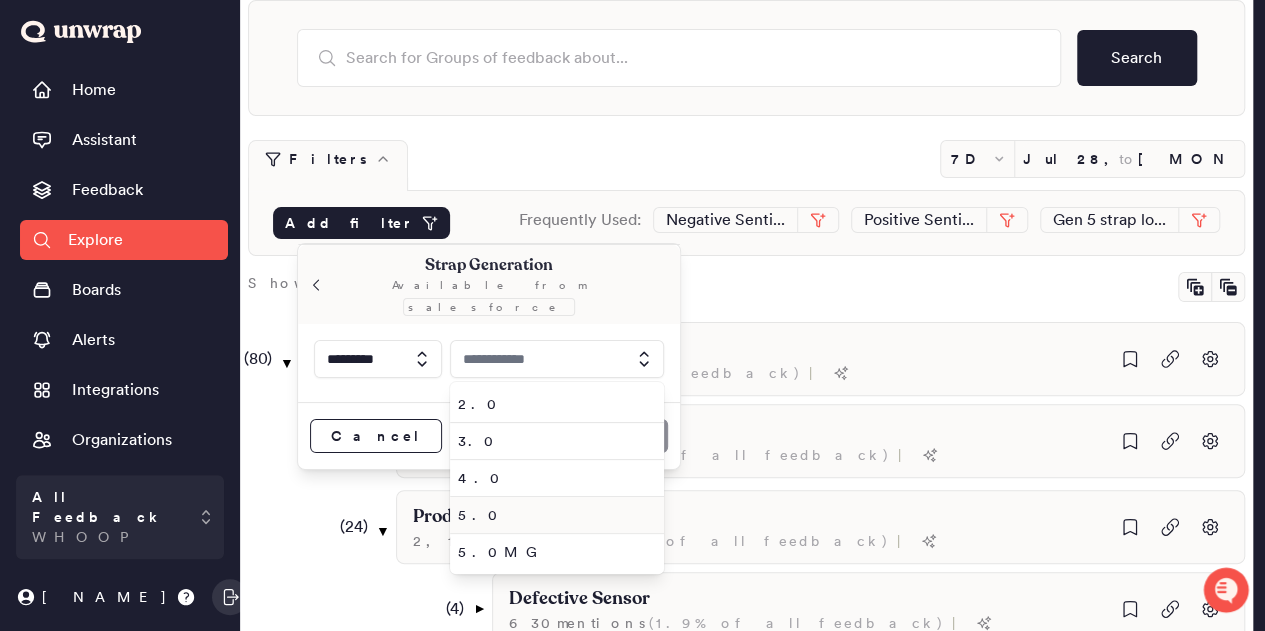 click on "5.0" at bounding box center [553, 515] 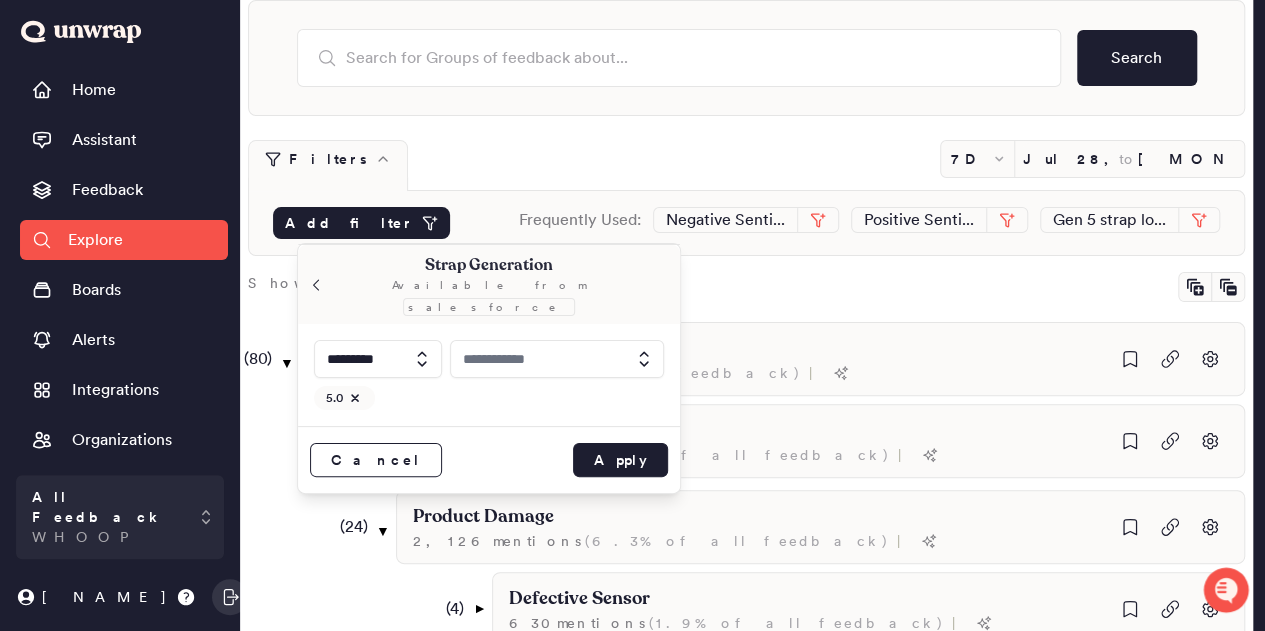 click at bounding box center (557, 359) 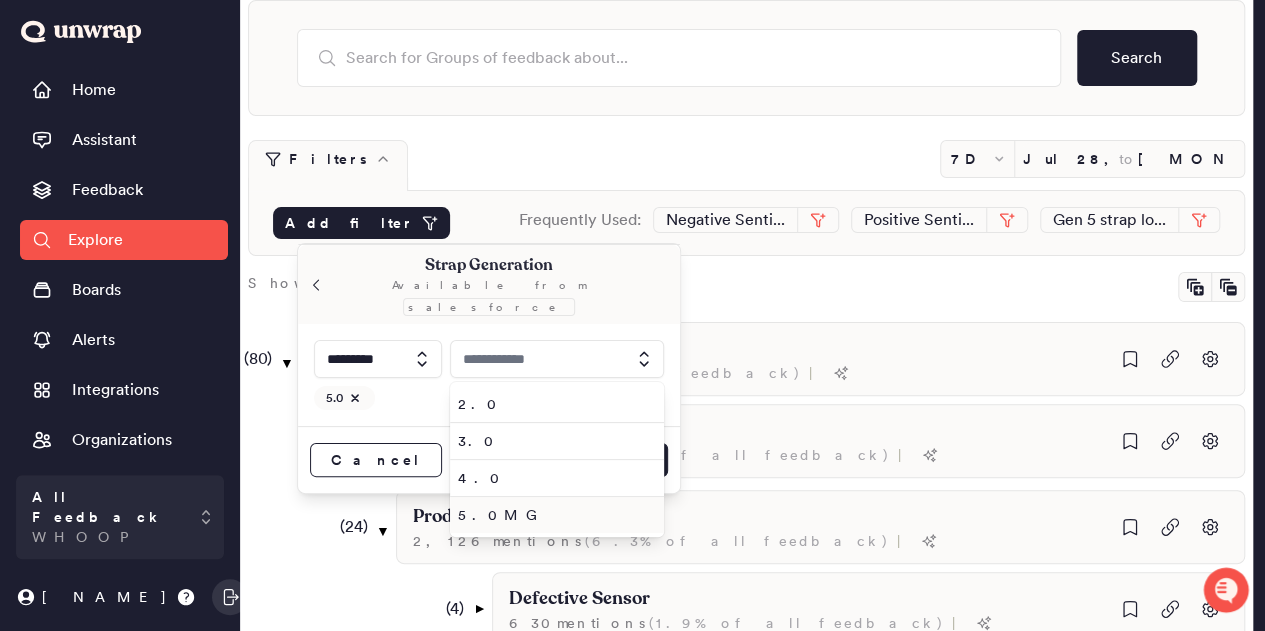 click on "5.0MG" at bounding box center (553, 515) 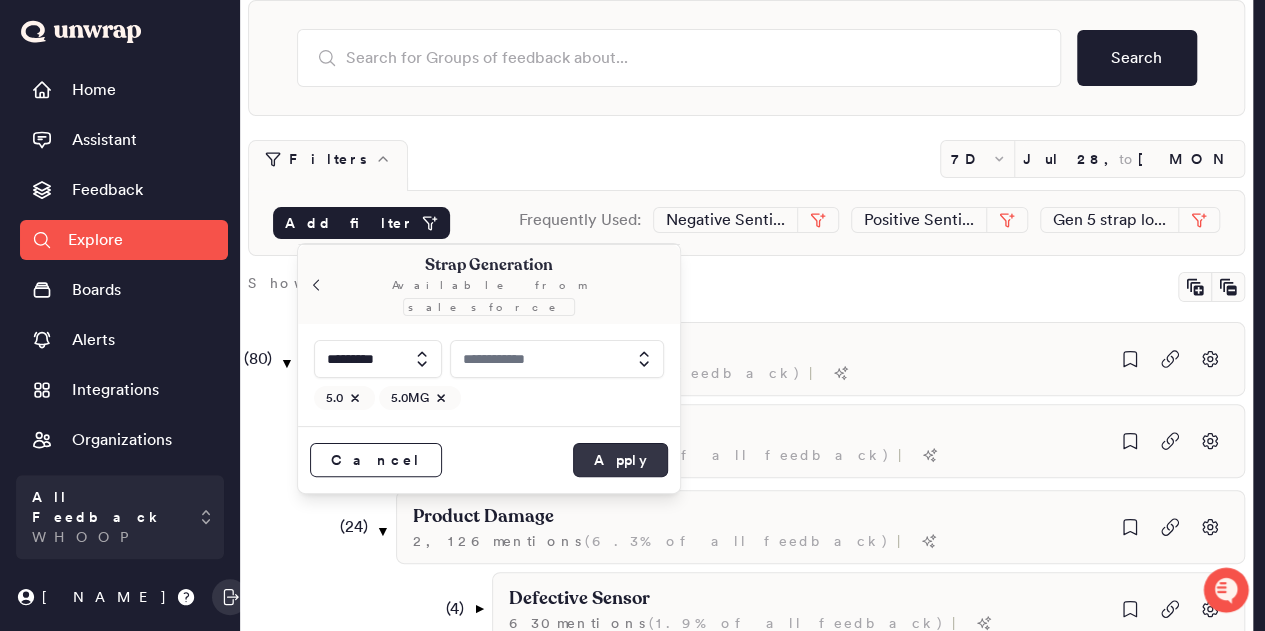 click on "Apply" at bounding box center (620, 460) 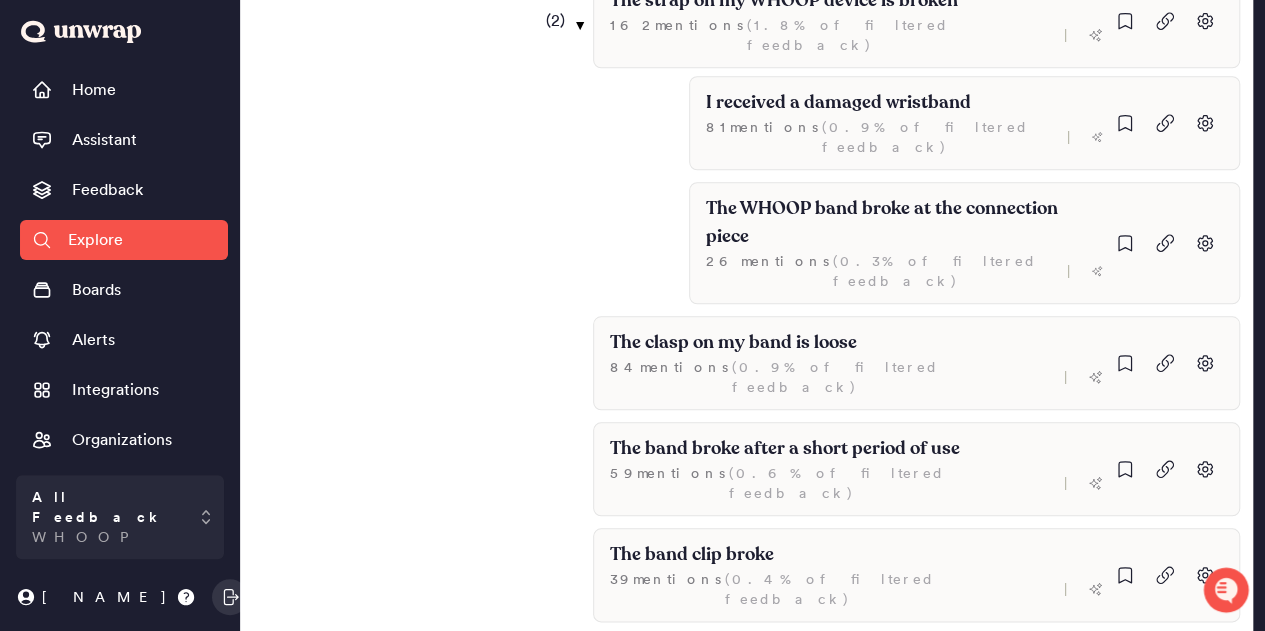 scroll, scrollTop: 400, scrollLeft: 0, axis: vertical 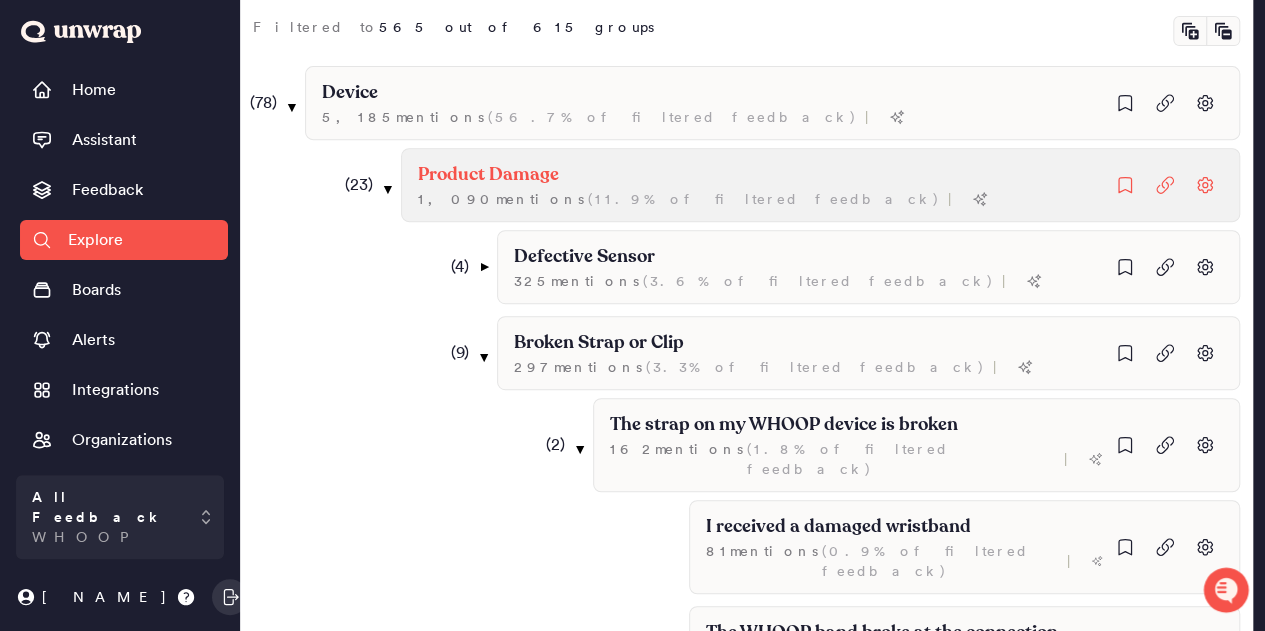 click on "Product Damage" at bounding box center [488, 175] 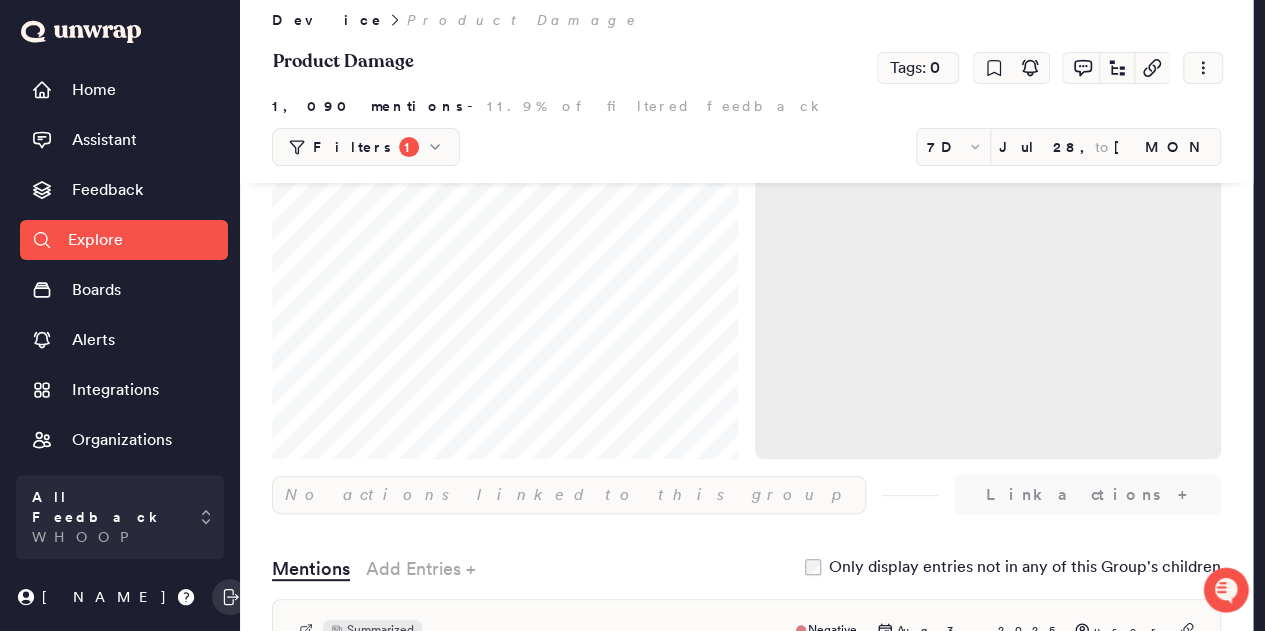 scroll, scrollTop: 132, scrollLeft: 0, axis: vertical 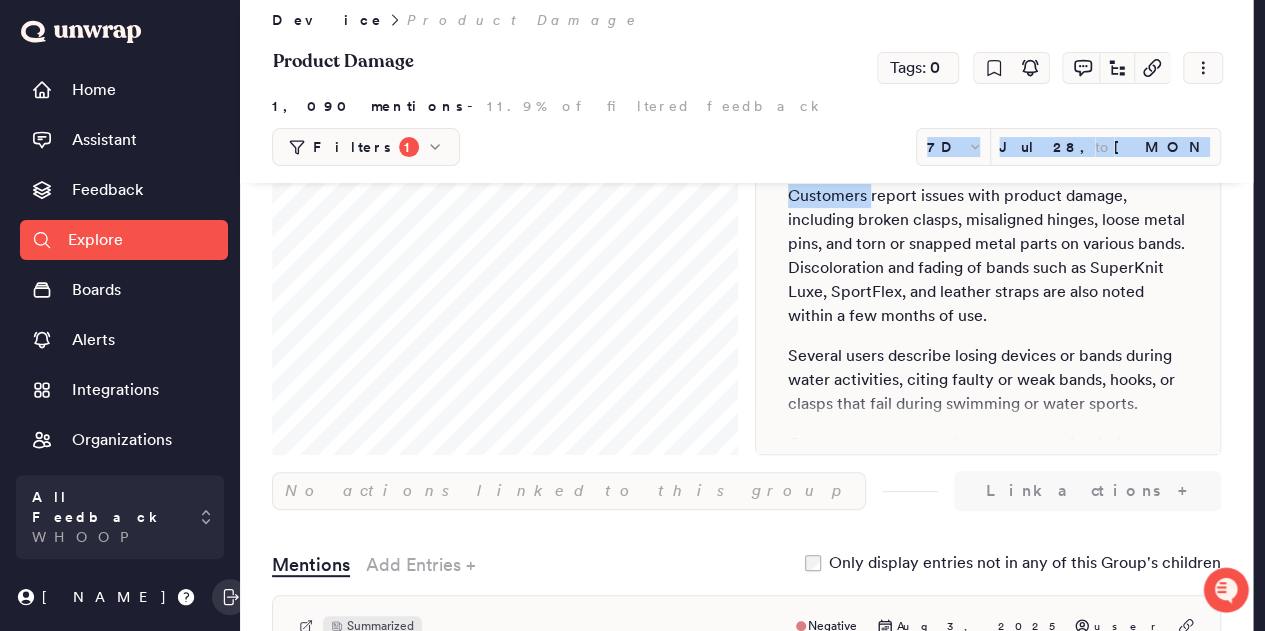 click on "Device Product Damage Product Damage Tags:  0   1,090 mentions - 11.9% of filtered feedback | Created by Unwrap.ai on Apr 14, 2025 Filters 1 7D Jul 28, 2025 to Aug 4, 2025 Strap Generatio... is one of   5.0, 5.0MG Add filter Clear all Save to filter library Summary Customers report issues with product damage, including broken clasps, misaligned hinges, loose metal pins, and torn or snapped metal parts on various bands. Discoloration and fading of bands such as SuperKnit Luxe, SportFlex, and leather straps are also noted within a few months of use.
Several users describe losing devices or bands during water activities, citing faulty or weak bands, hooks, or clasps that fail during swimming or water sports.
Customers request replacements or refunds due to damage, battery issues, sensor problems, or device detachment.
Support efforts involving troubleshooting, photo requests, or warranty claims are mentioned, but many customers feel their concerns remain unresolved or that damage issues persist. Mentions" at bounding box center (746, 1929) 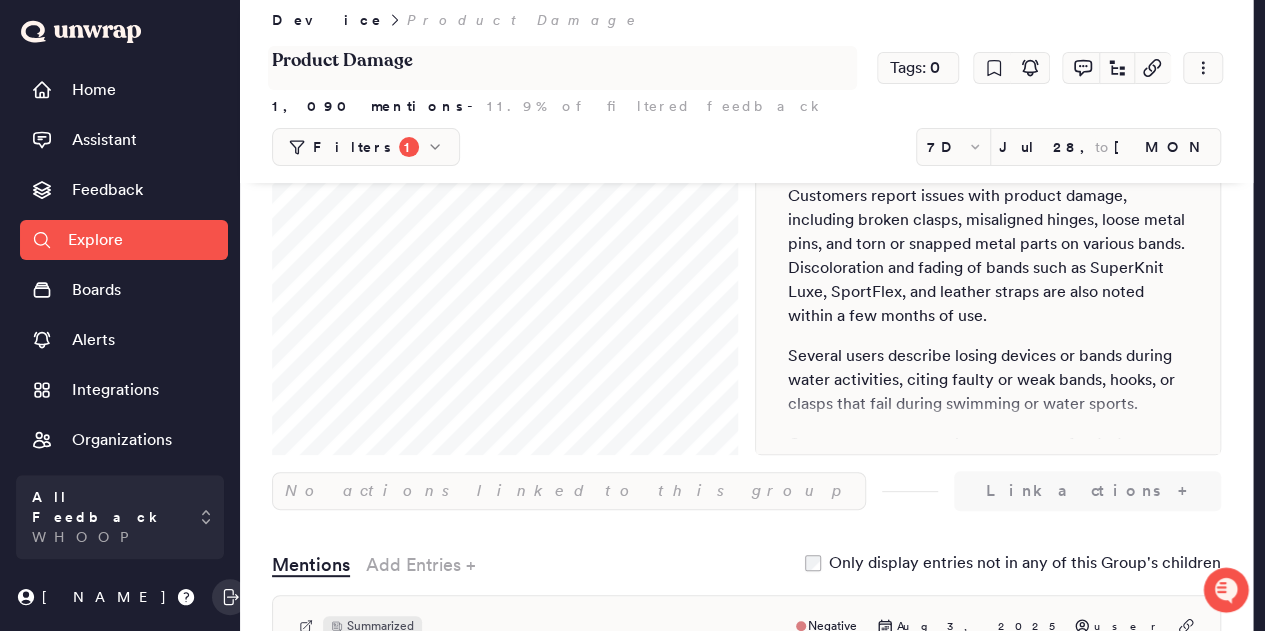 click on "Product Damage" at bounding box center [562, 68] 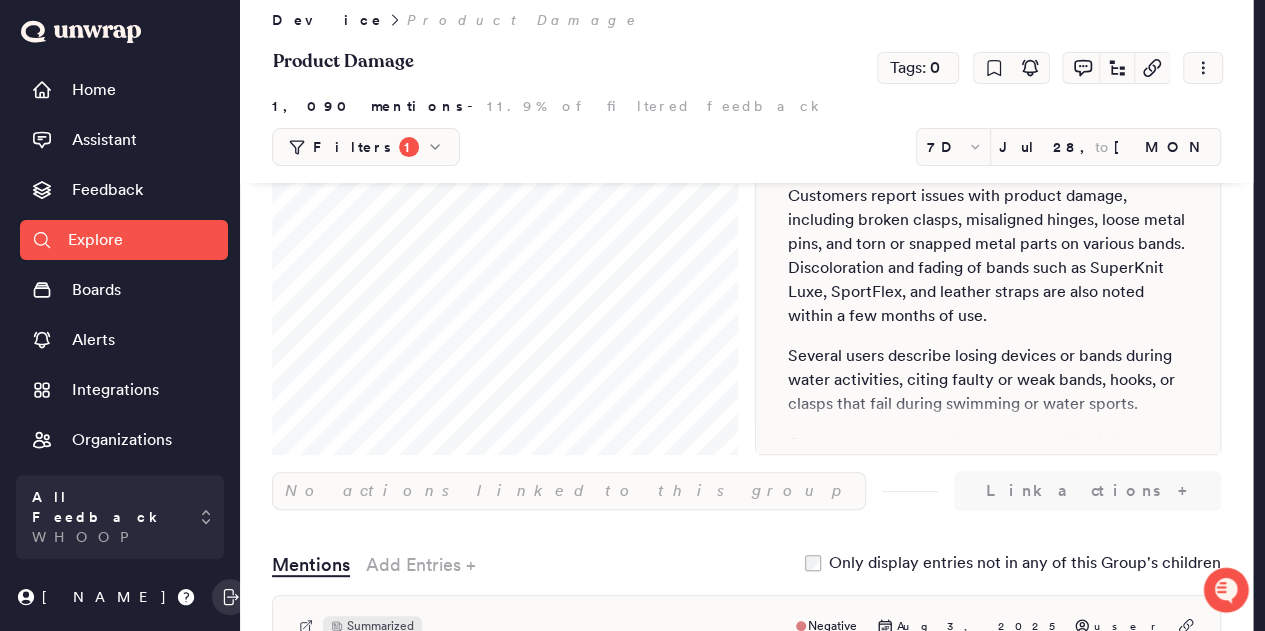 click on "Filters 1 7D [DATE] to [DATE]" at bounding box center (746, 147) 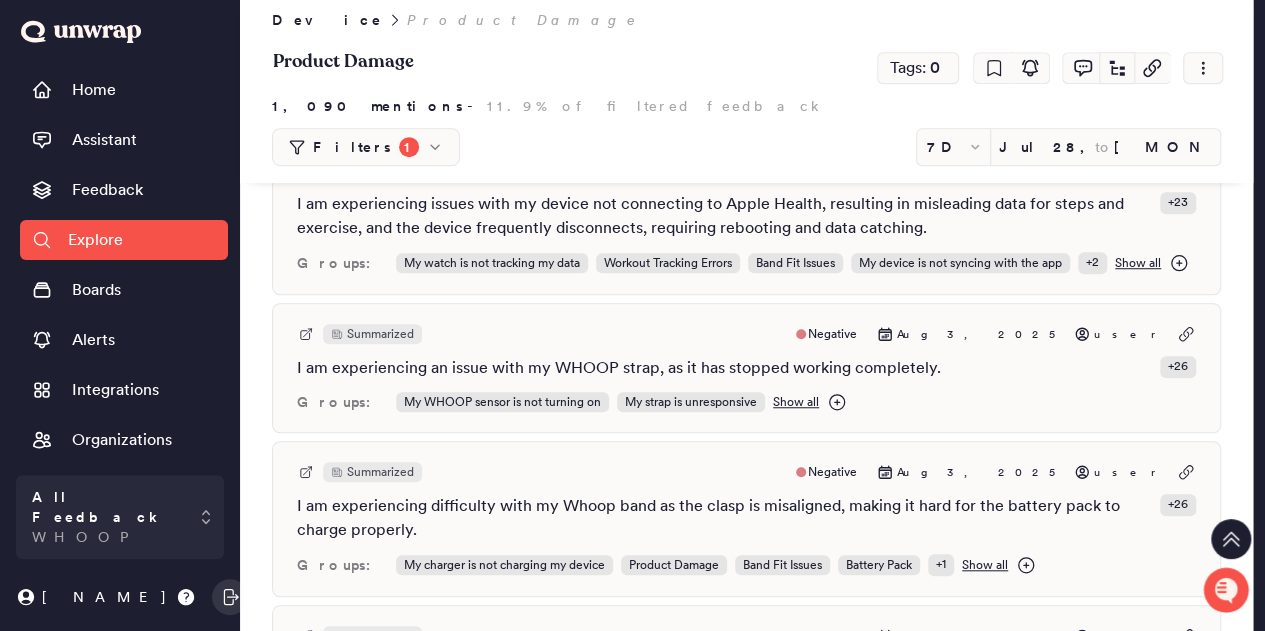 scroll, scrollTop: 632, scrollLeft: 0, axis: vertical 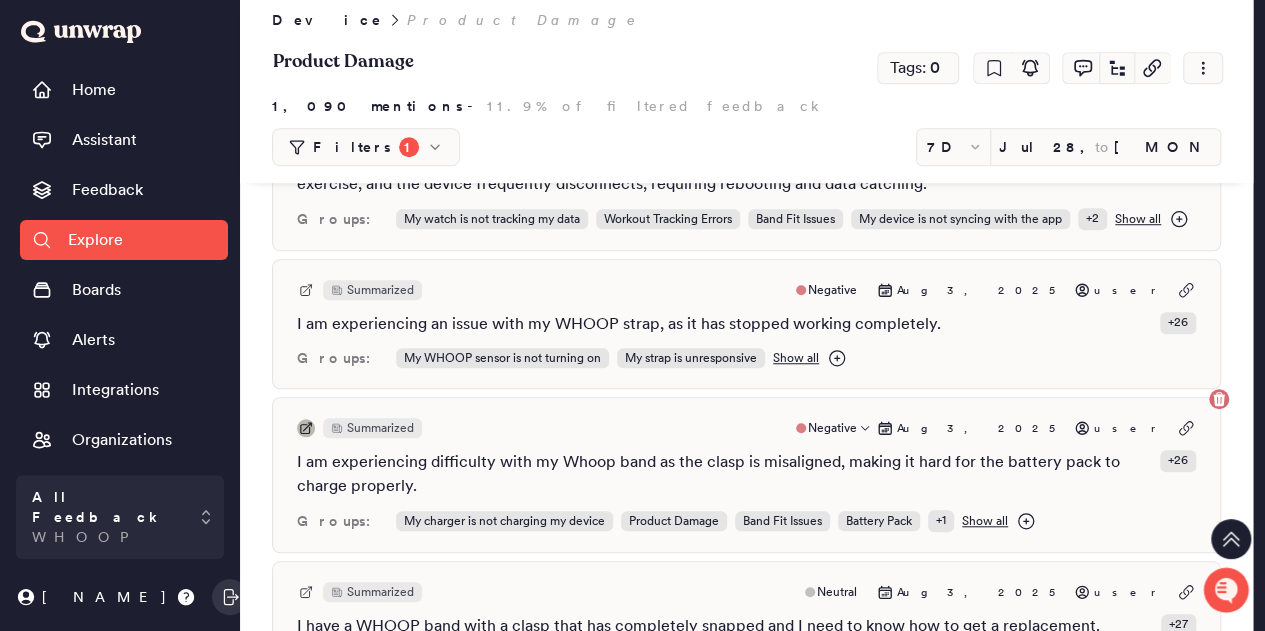 click 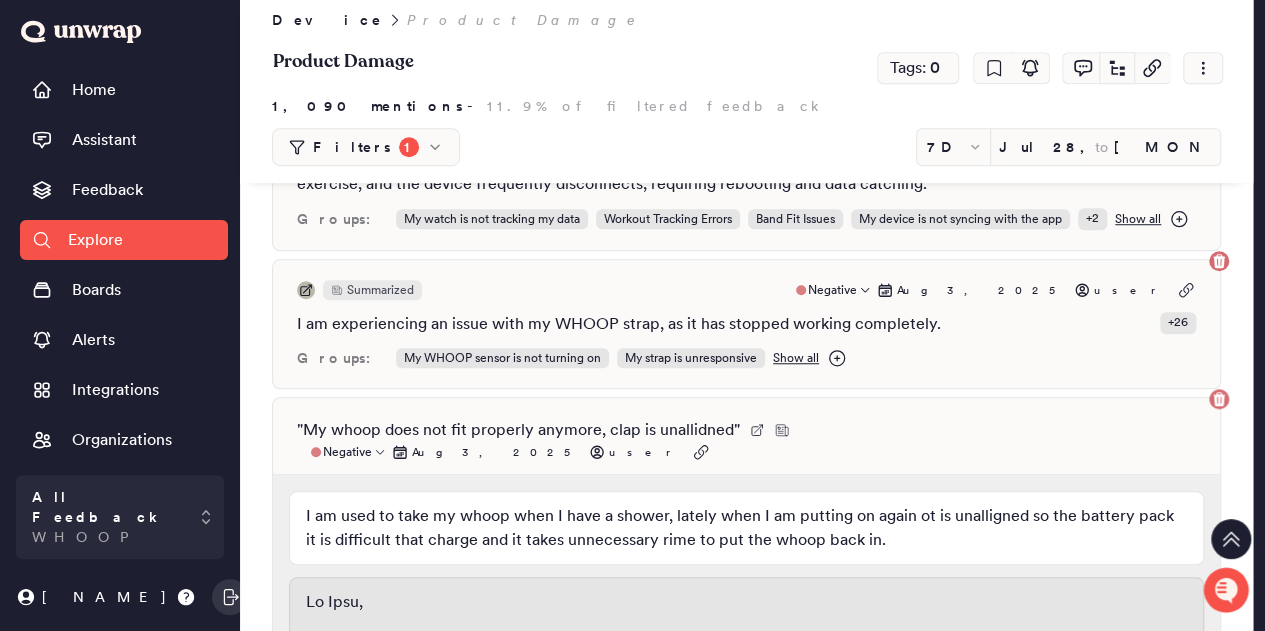 click 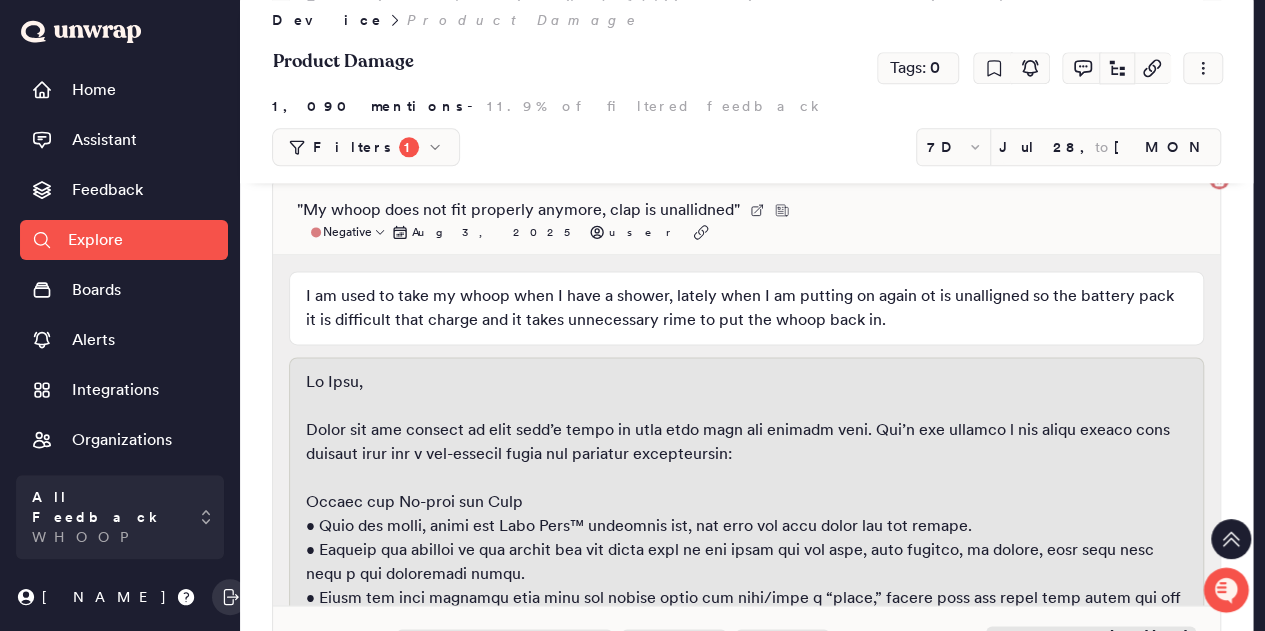 scroll, scrollTop: 1232, scrollLeft: 0, axis: vertical 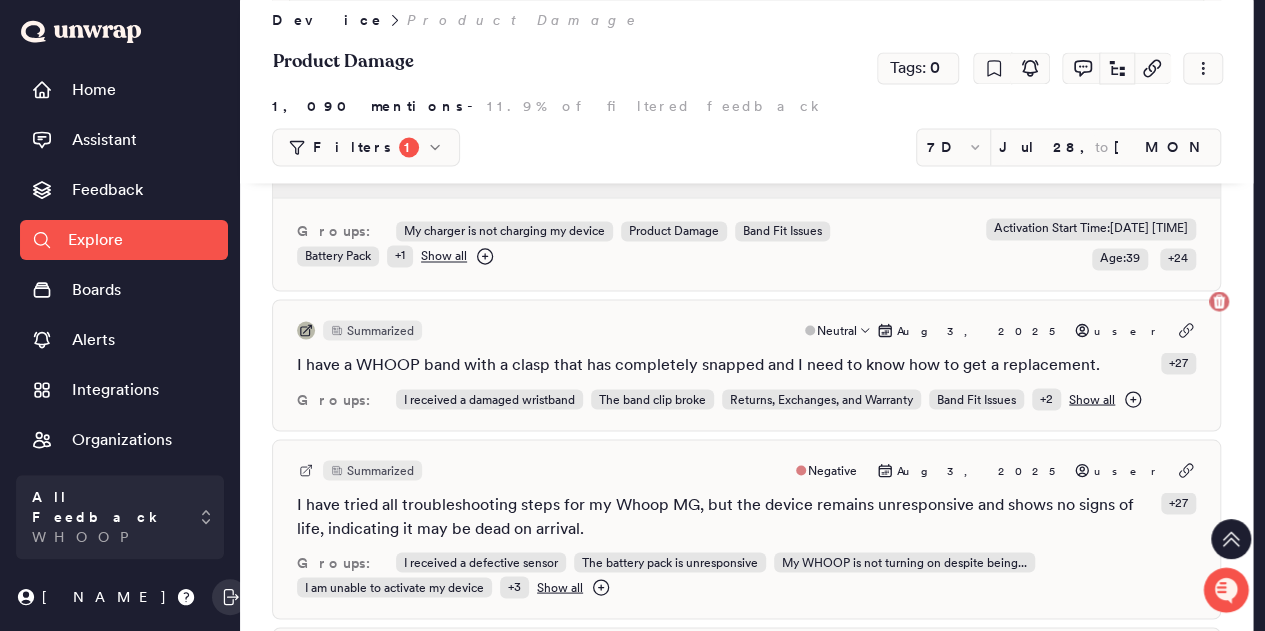 click 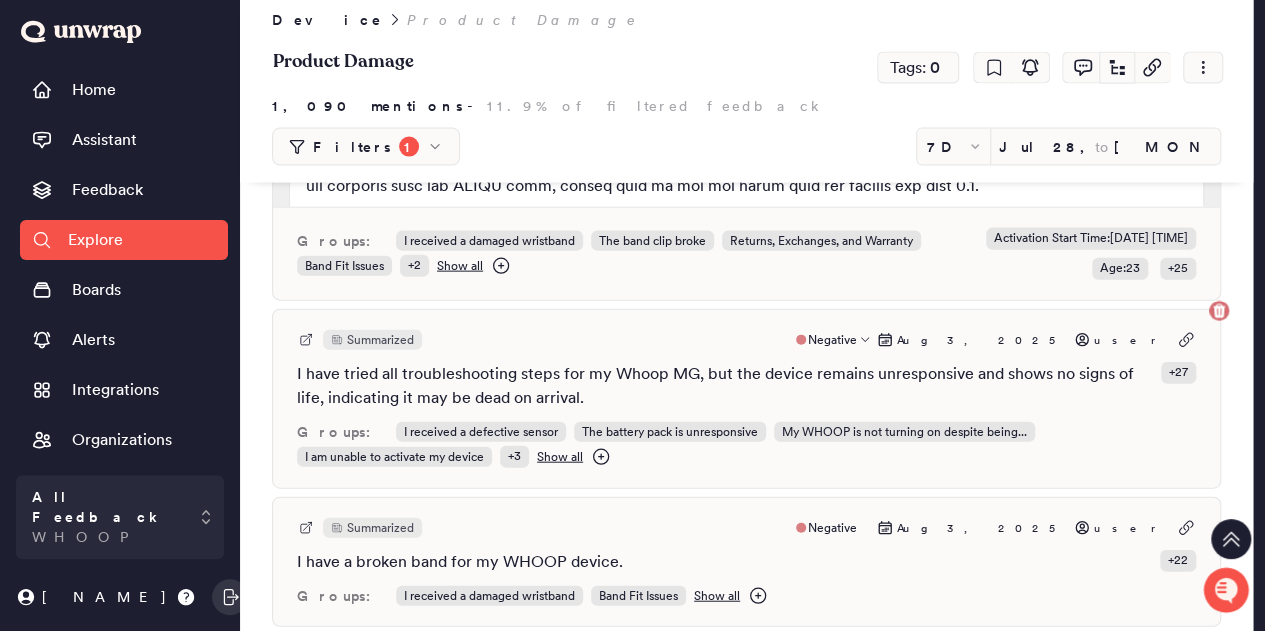 scroll, scrollTop: 2232, scrollLeft: 0, axis: vertical 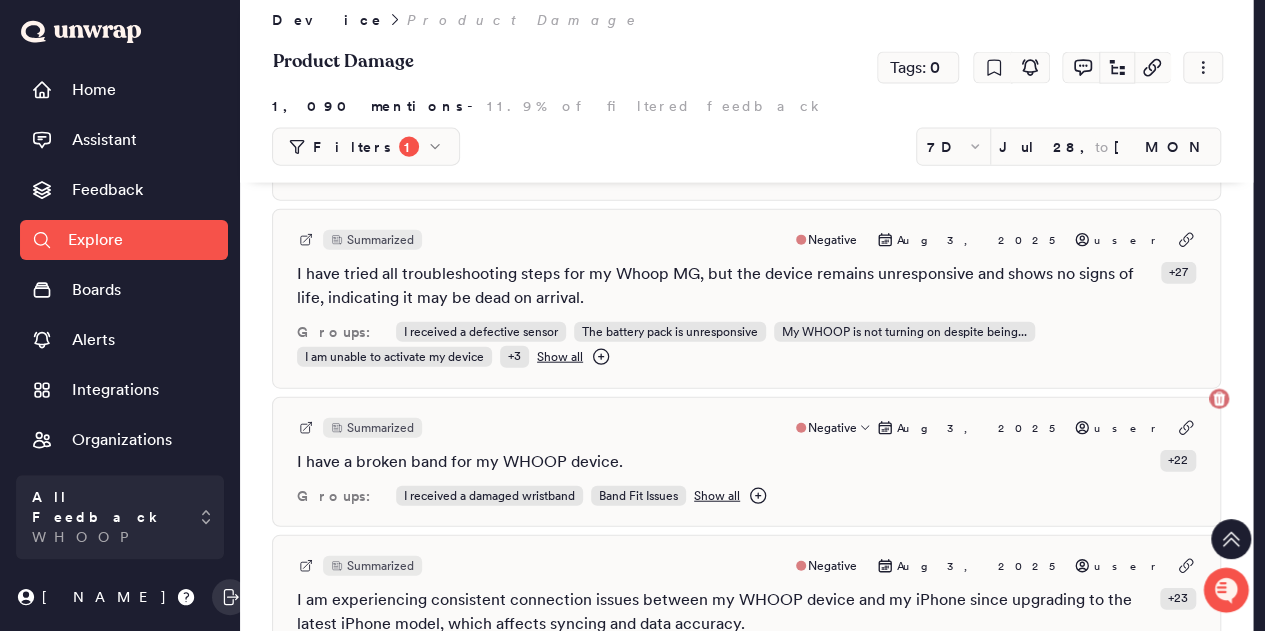click at bounding box center (306, 428) 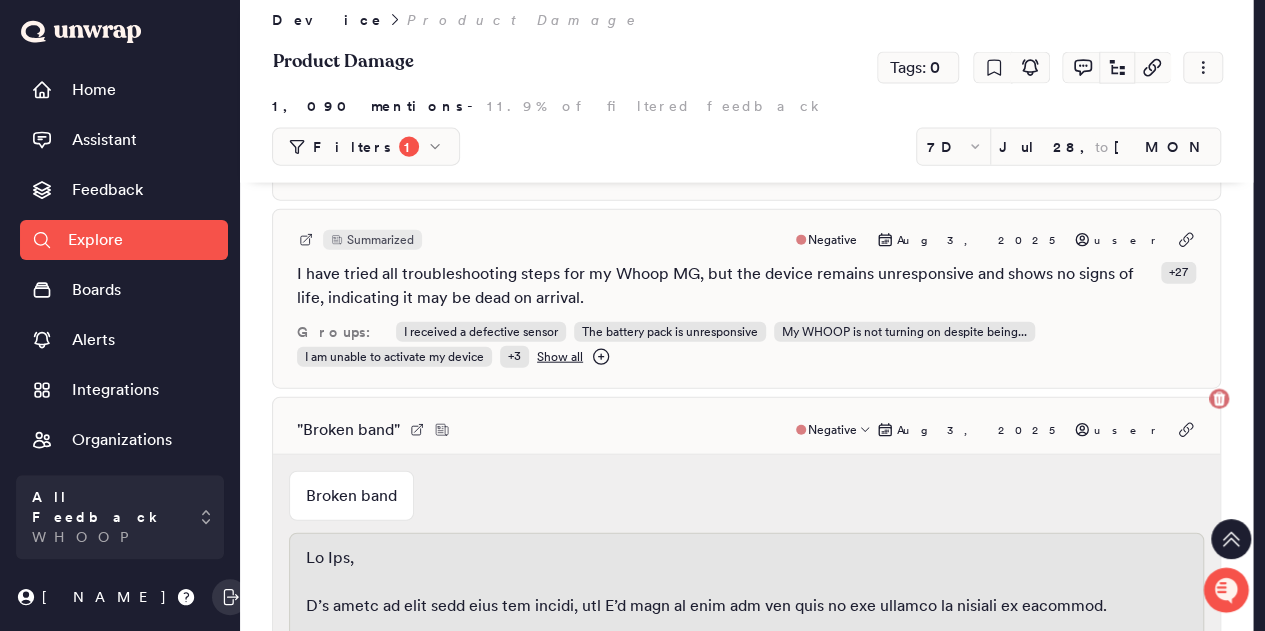 click on "" Broken band " Negative Aug 3, 2025 user Broken band Groups: I received a damaged wristband Band Fit Issues Show all Activation Start Time :  2025-07-01 21:10:09.802394 Age :  22  + 20" at bounding box center (746, 648) 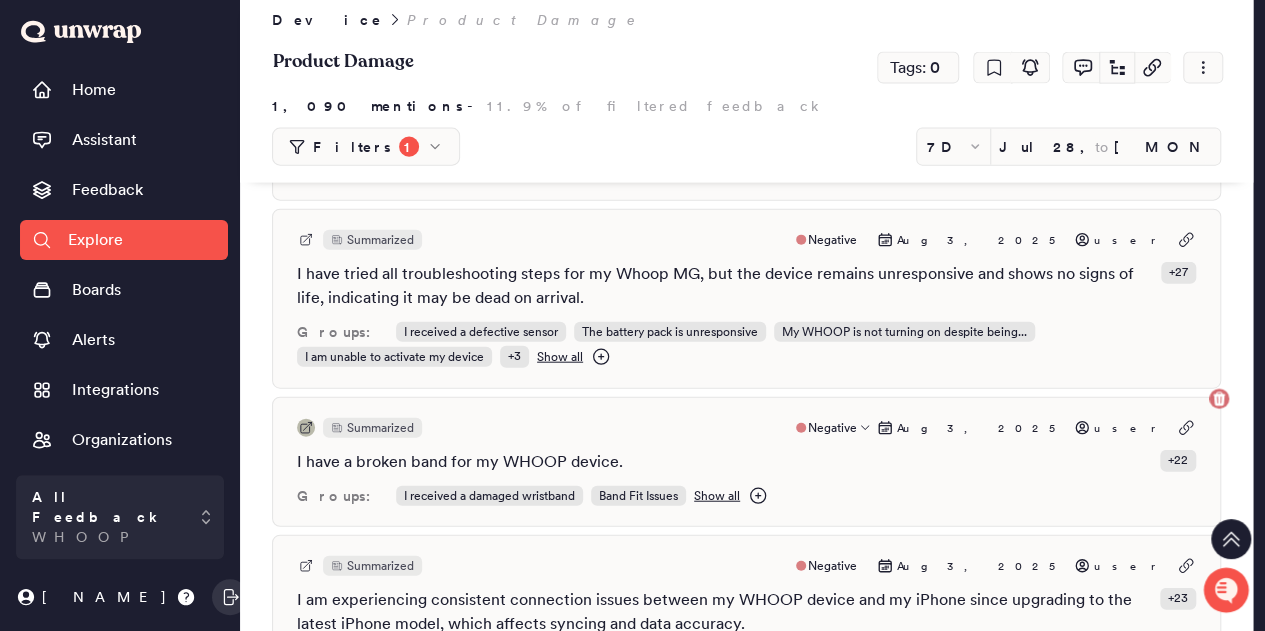 click at bounding box center [306, 428] 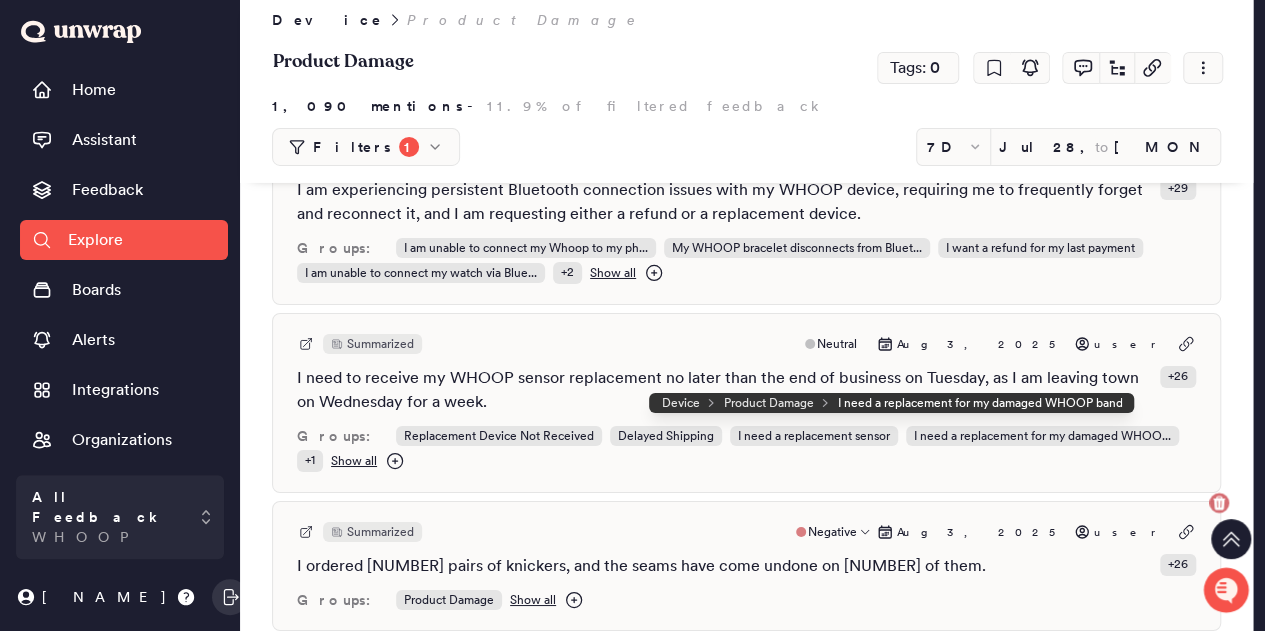 scroll, scrollTop: 3432, scrollLeft: 0, axis: vertical 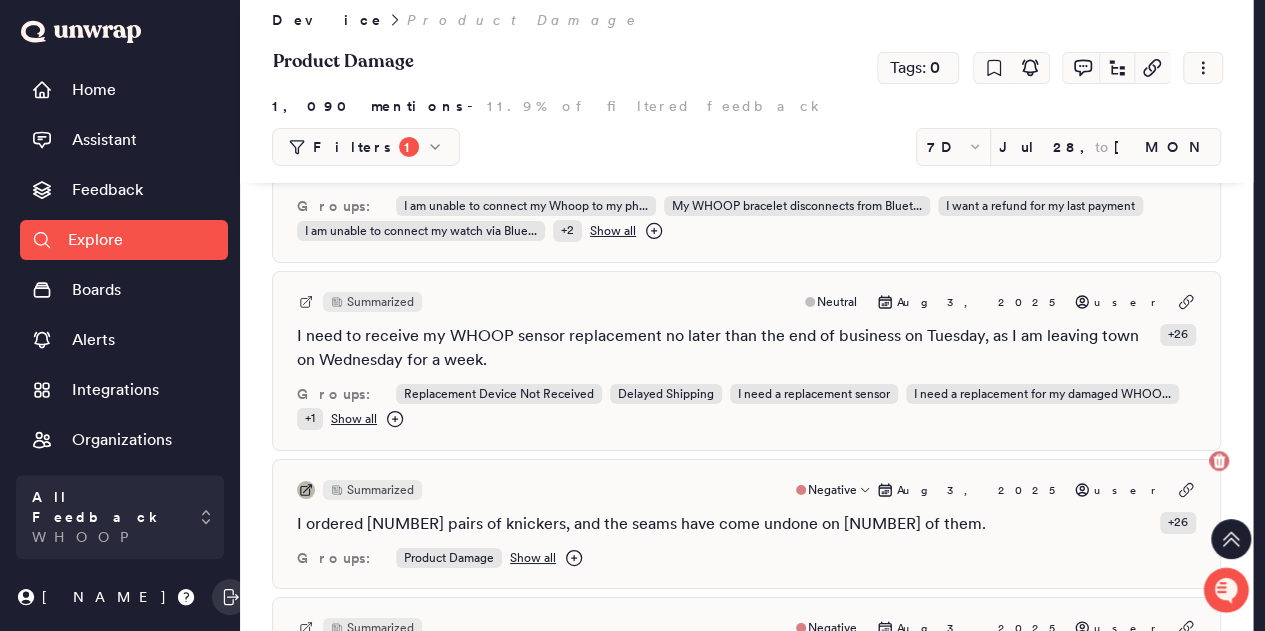 click 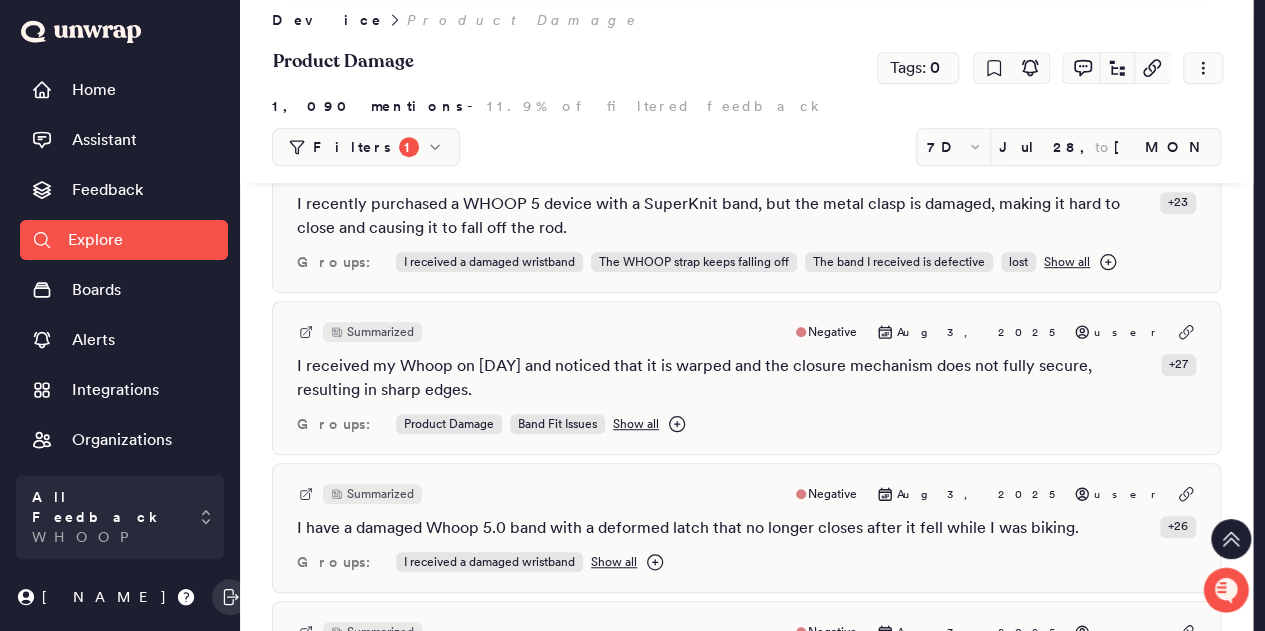 scroll, scrollTop: 4332, scrollLeft: 0, axis: vertical 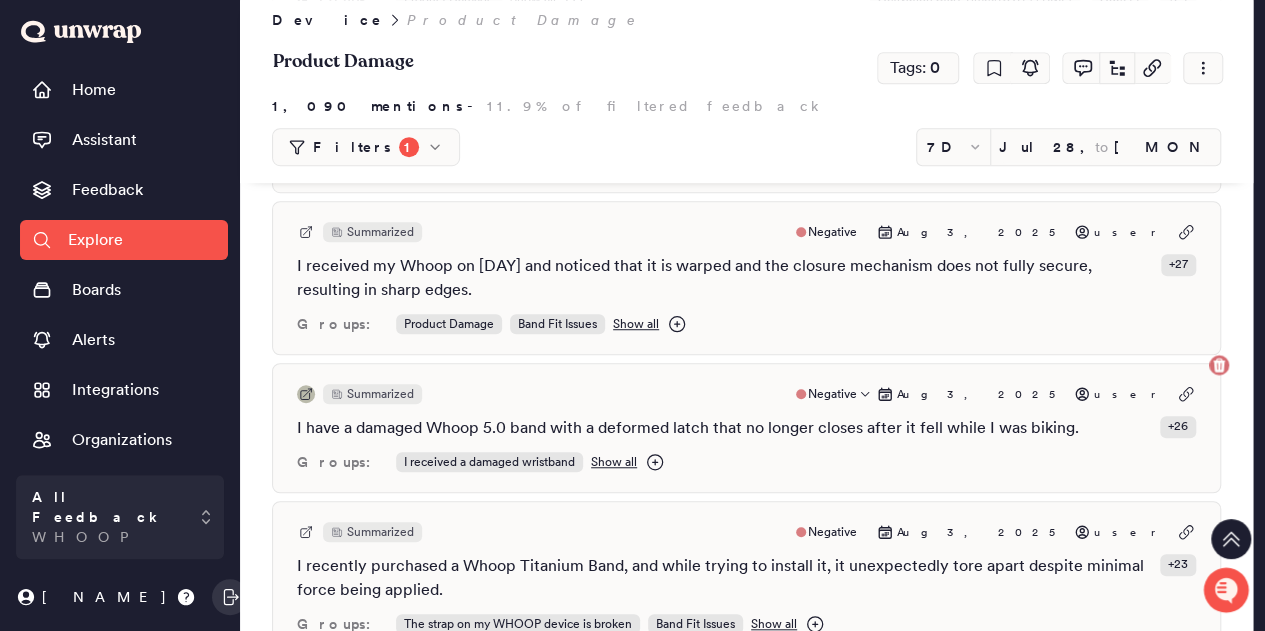 click at bounding box center (306, 394) 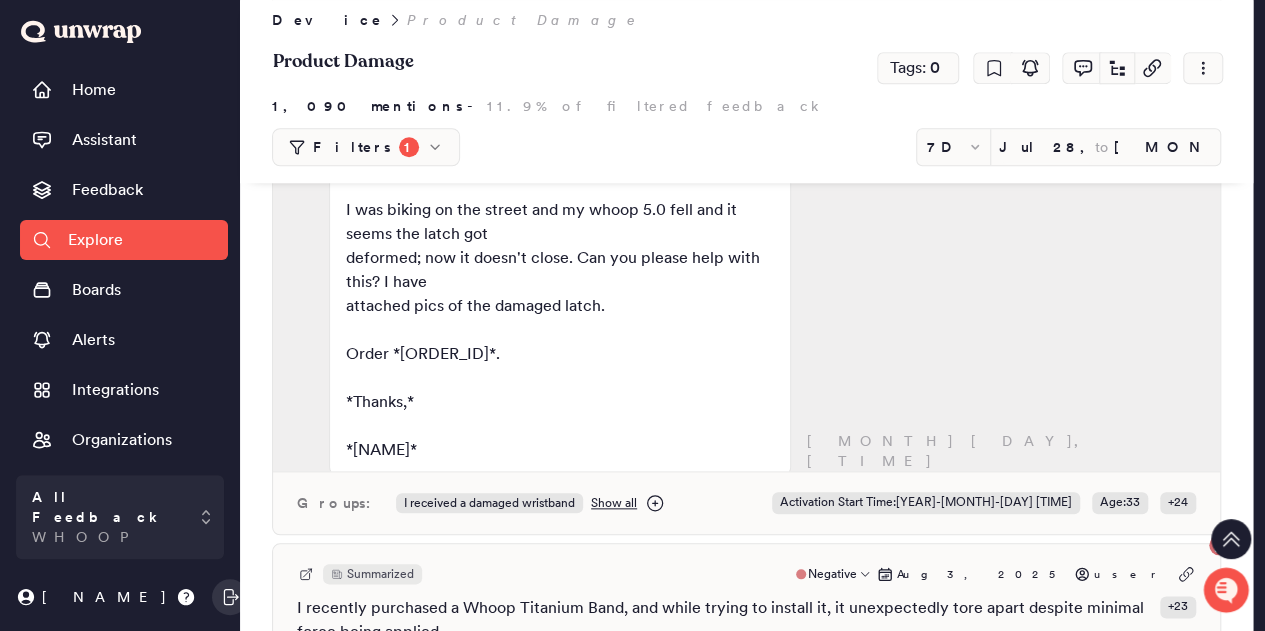 scroll, scrollTop: 4832, scrollLeft: 0, axis: vertical 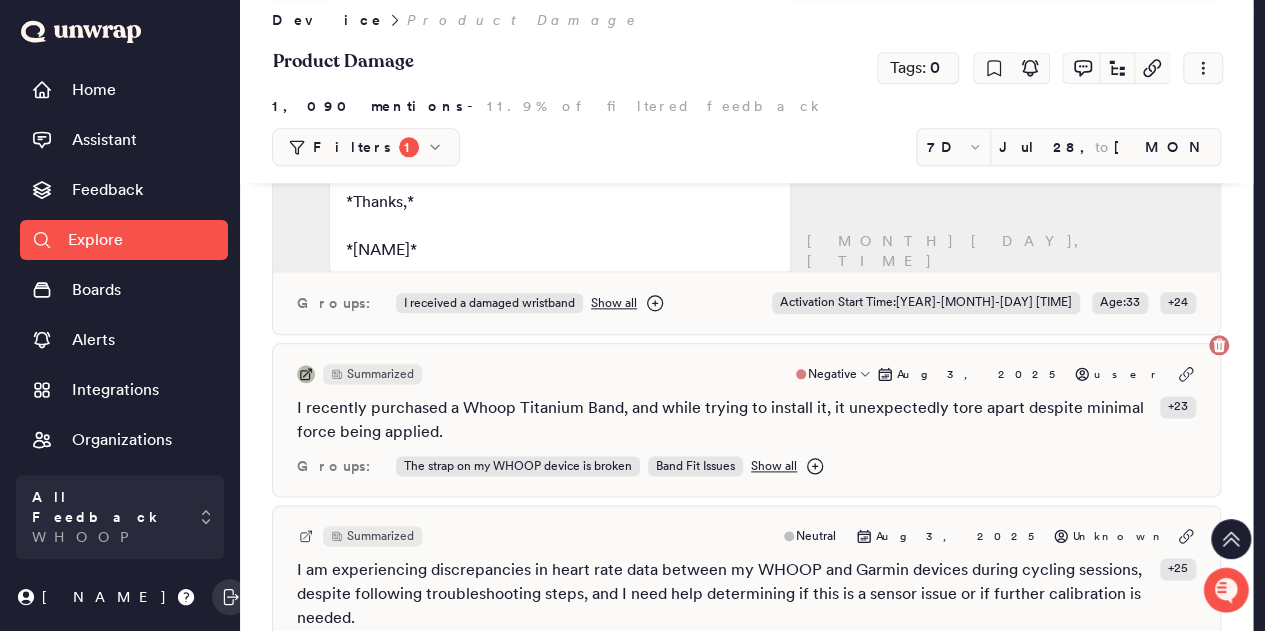 click 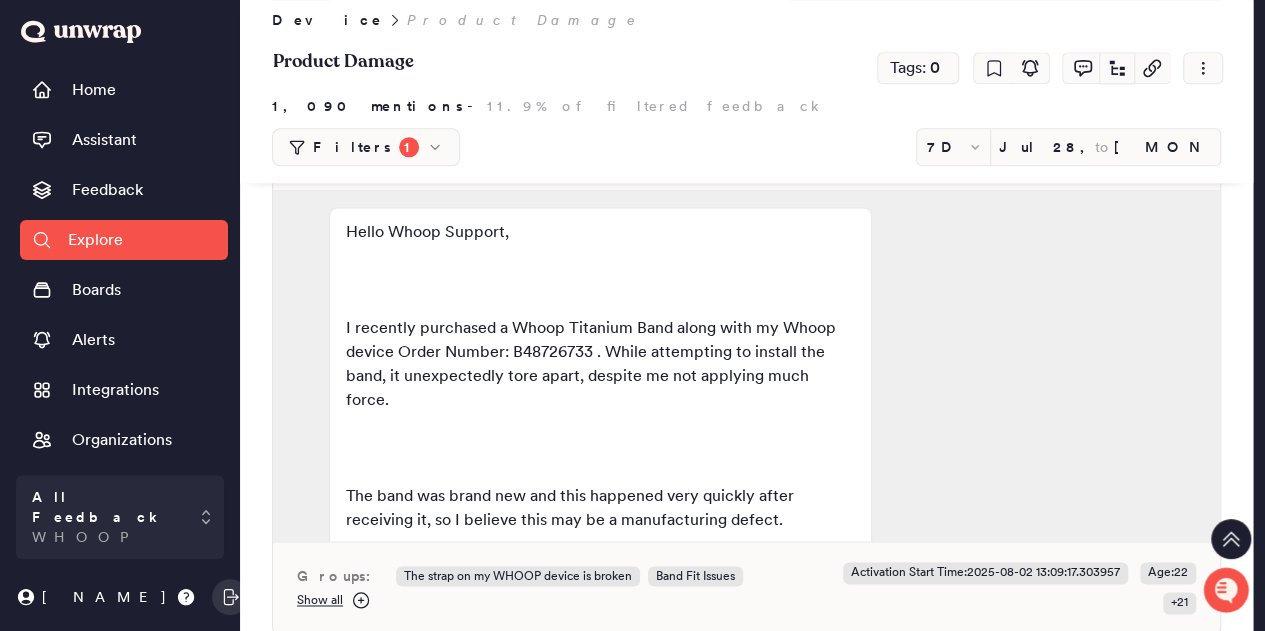 scroll, scrollTop: 5332, scrollLeft: 0, axis: vertical 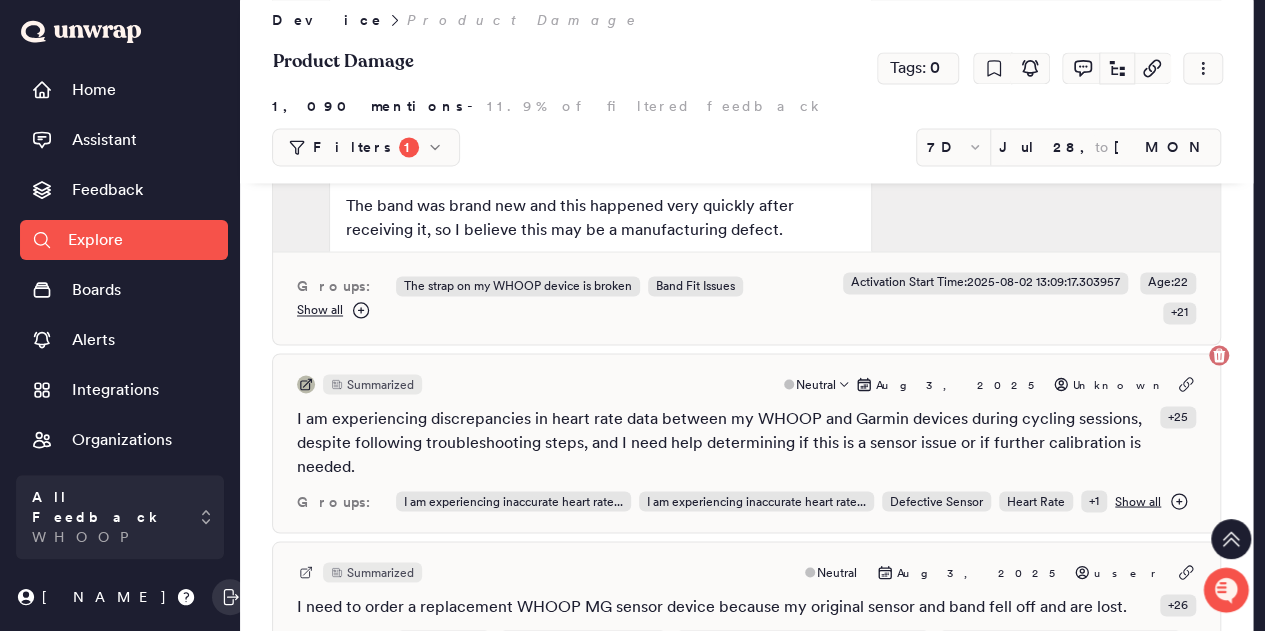 click 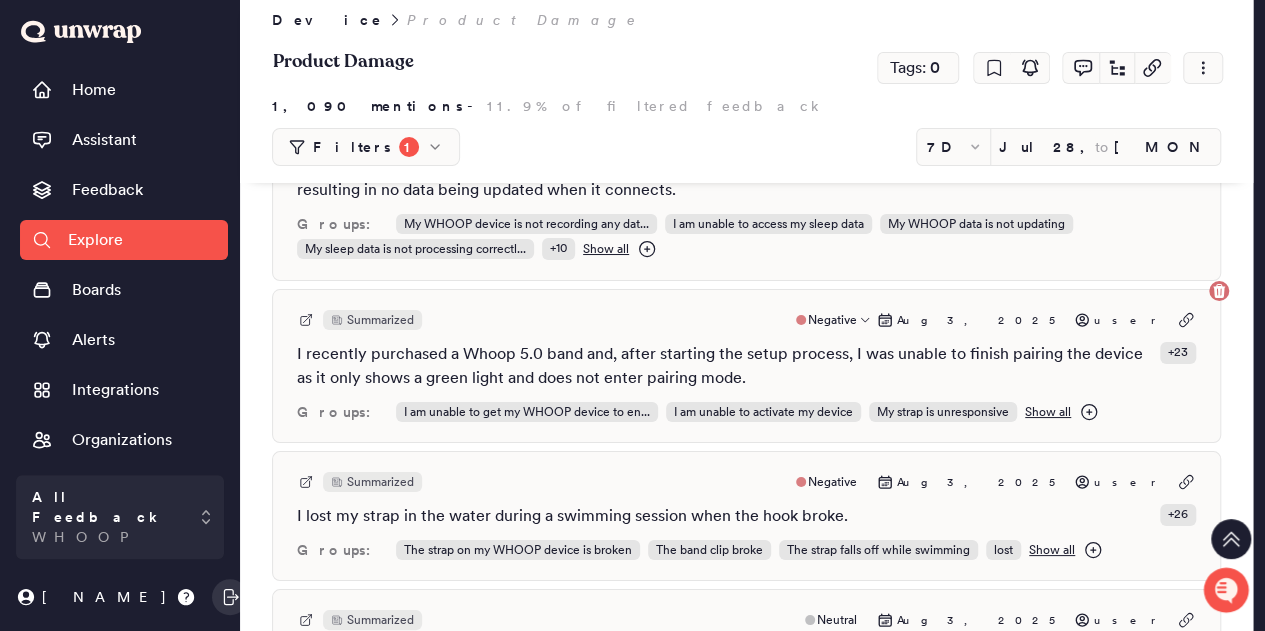 scroll, scrollTop: 7532, scrollLeft: 0, axis: vertical 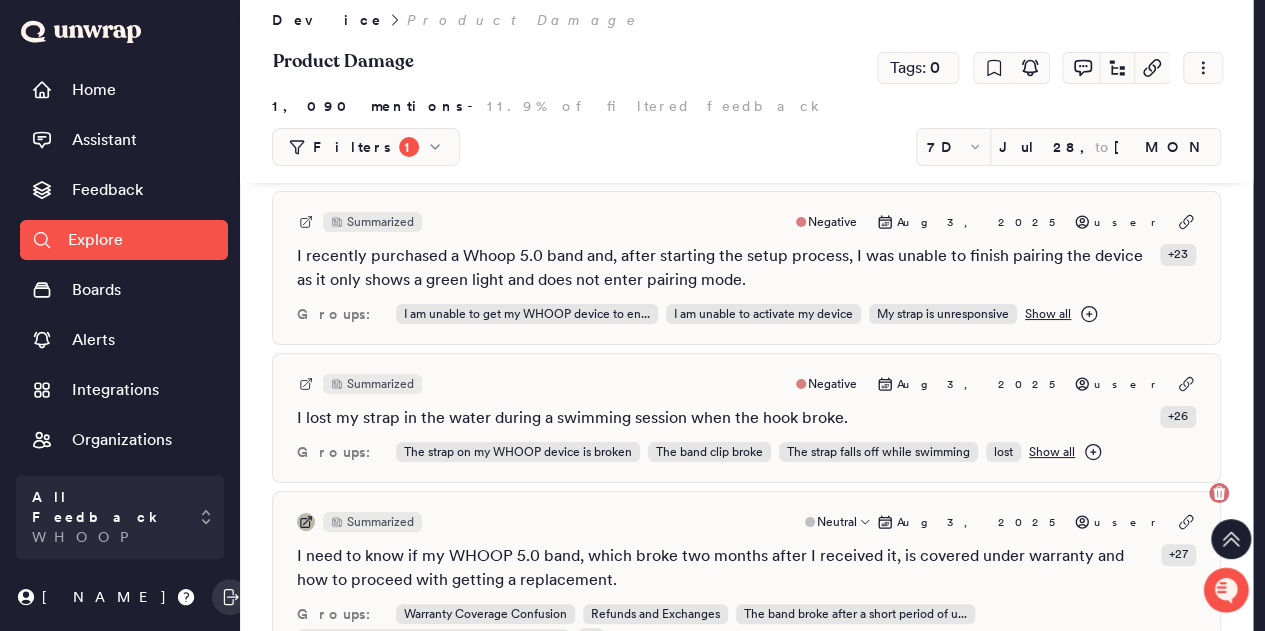 click 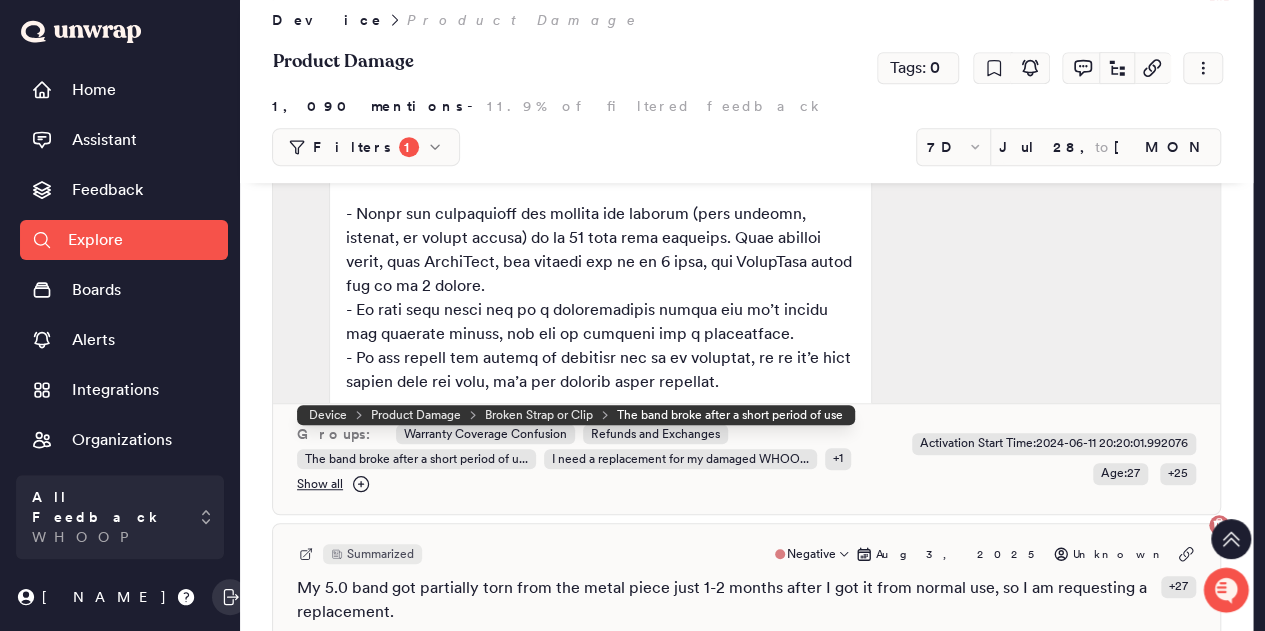 scroll, scrollTop: 8132, scrollLeft: 0, axis: vertical 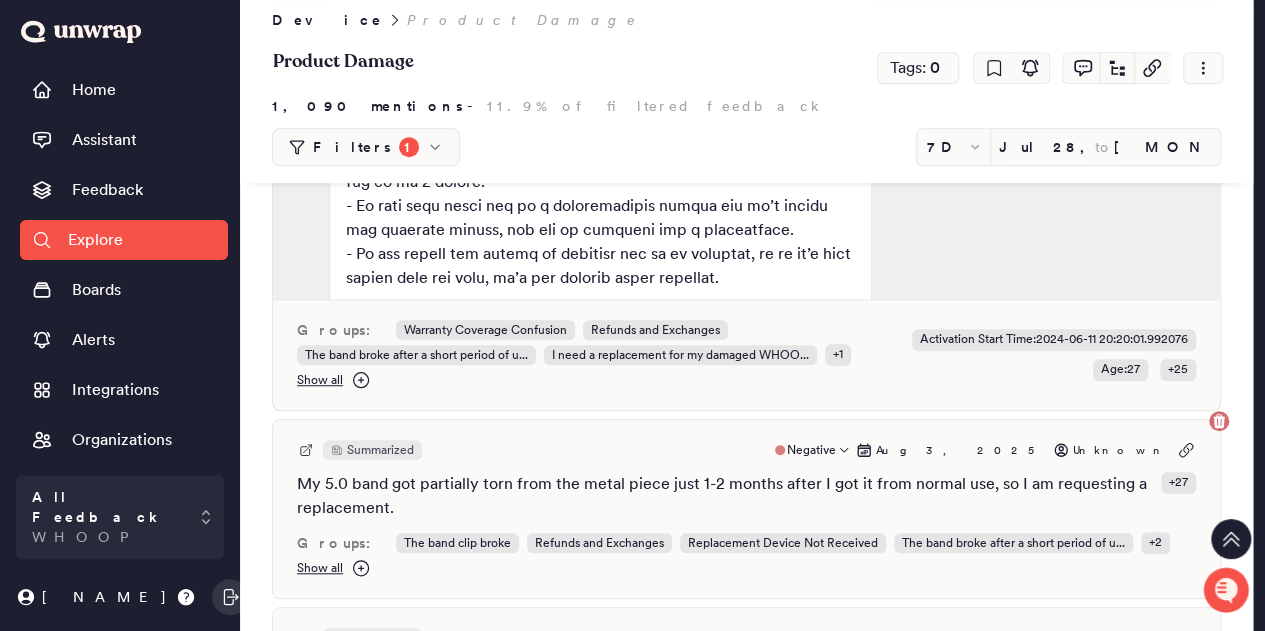click on "Summarized" at bounding box center [359, 450] 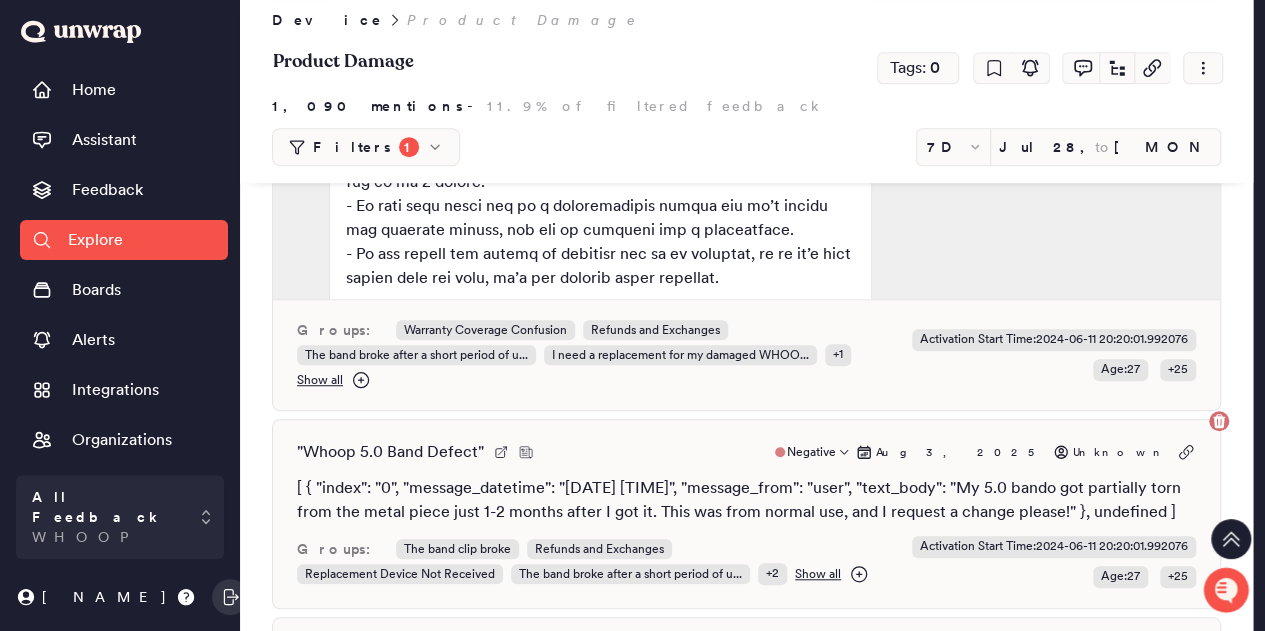 click on "" Whoop 5.0 Band Defect "" at bounding box center (390, 452) 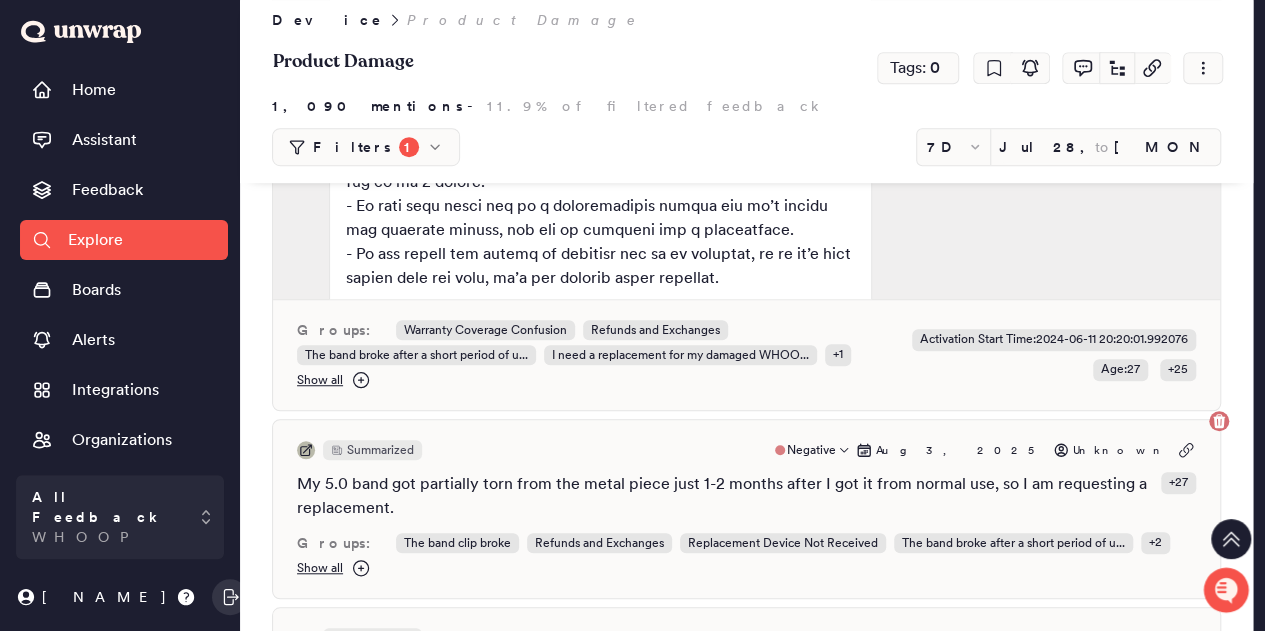 click 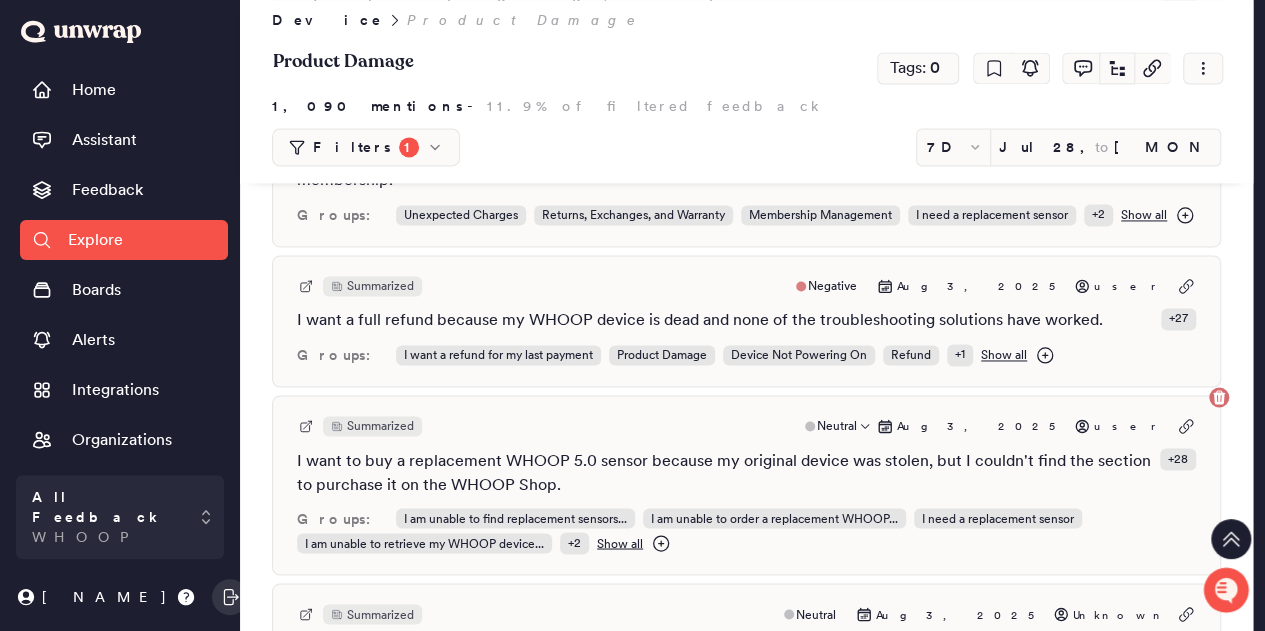 scroll, scrollTop: 9232, scrollLeft: 0, axis: vertical 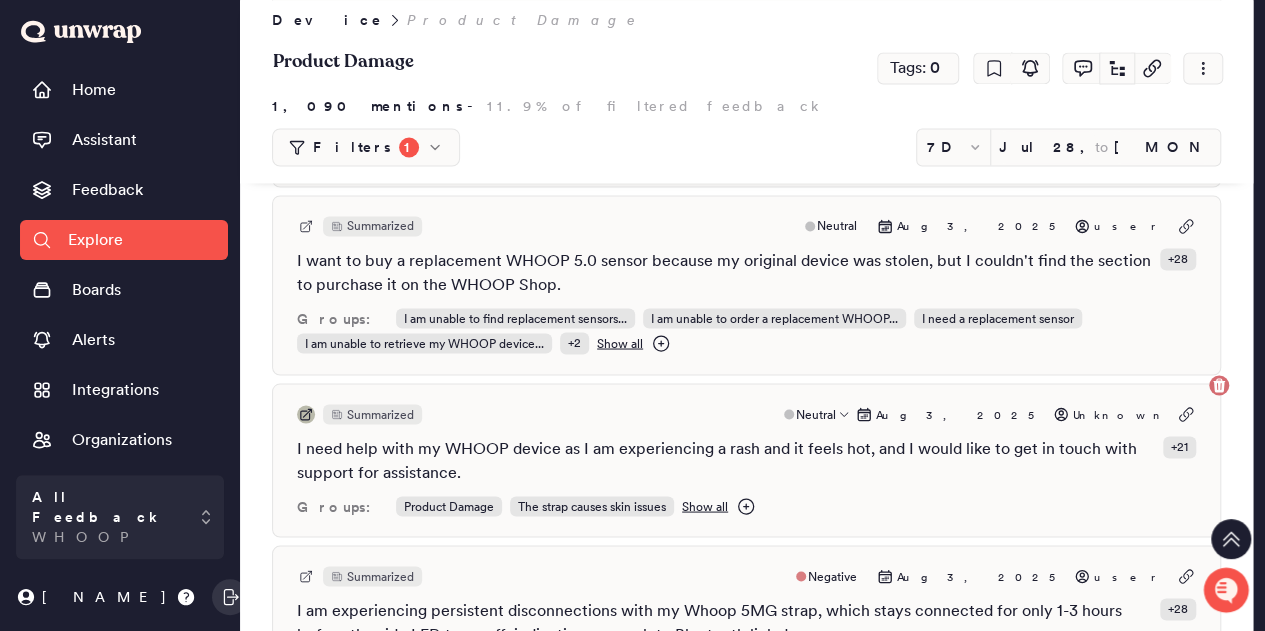 click 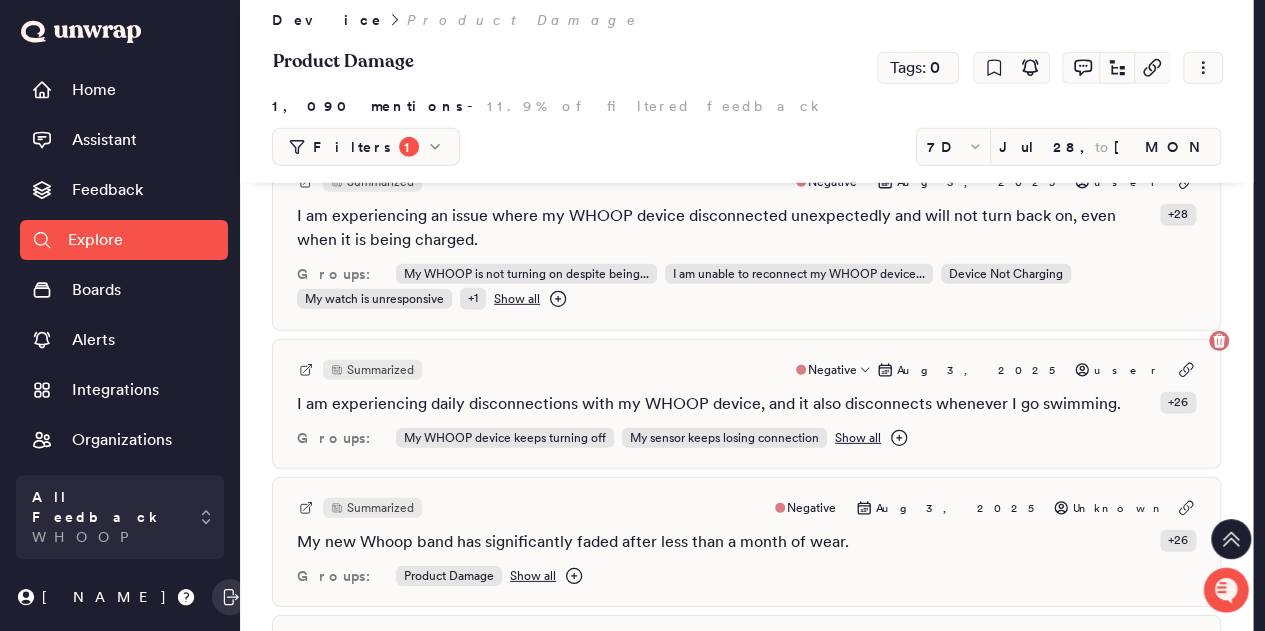 scroll, scrollTop: 10432, scrollLeft: 0, axis: vertical 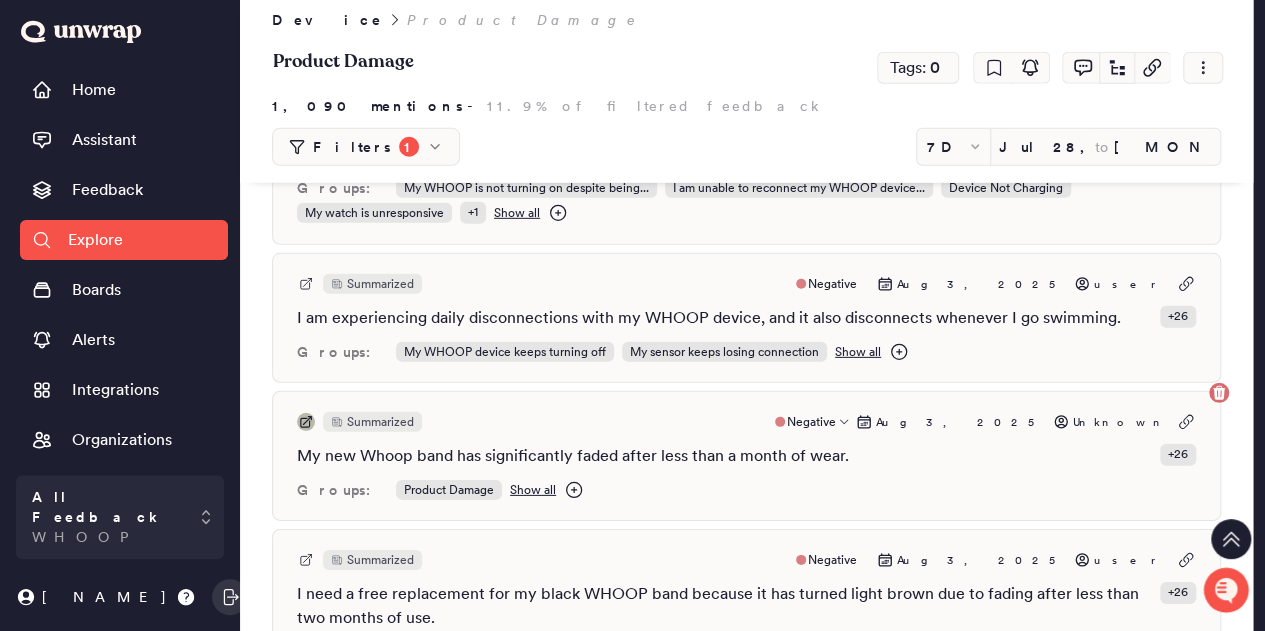 click 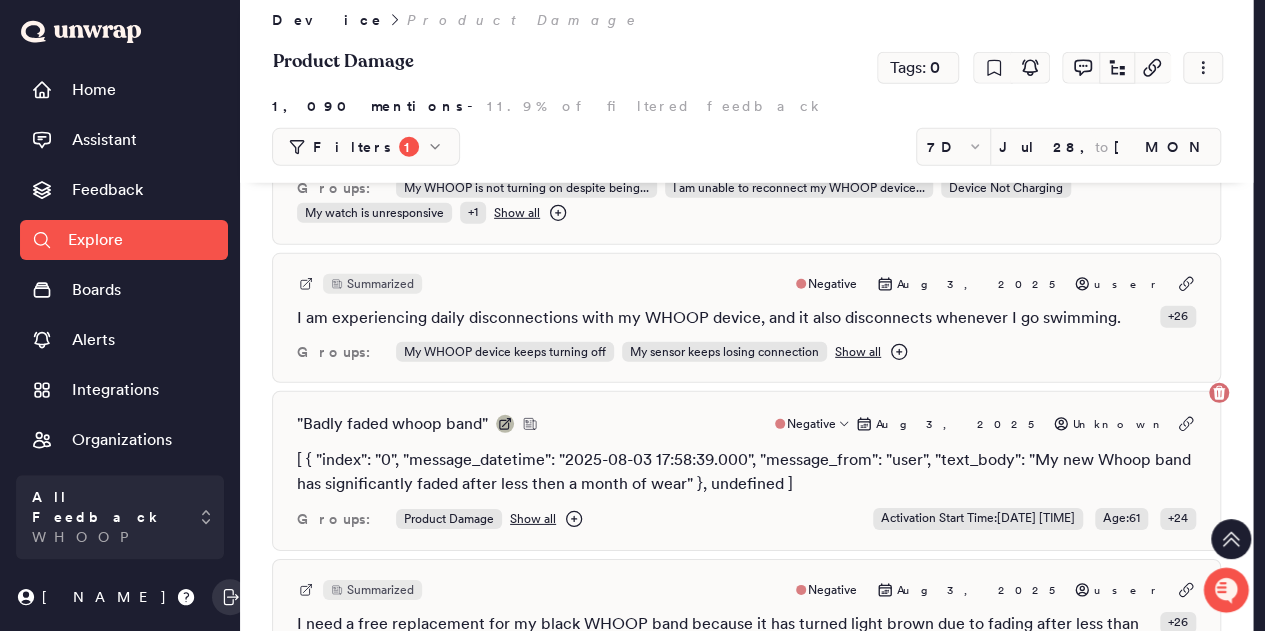 click 